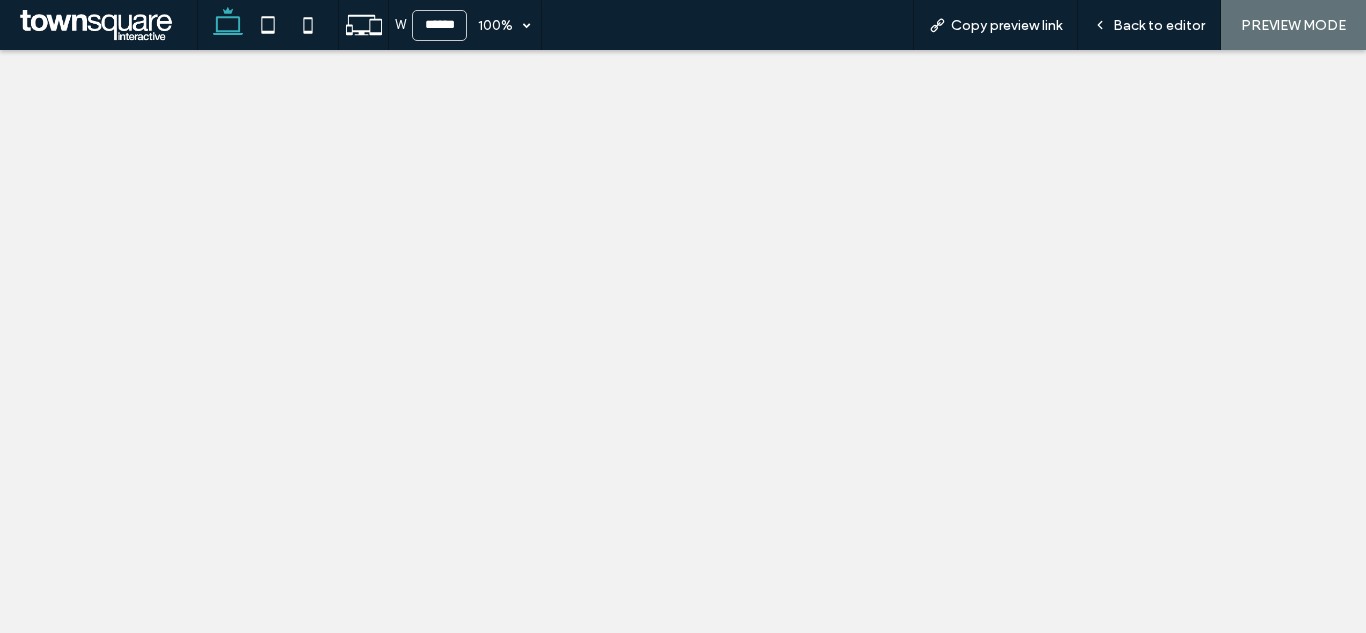 scroll, scrollTop: 0, scrollLeft: 0, axis: both 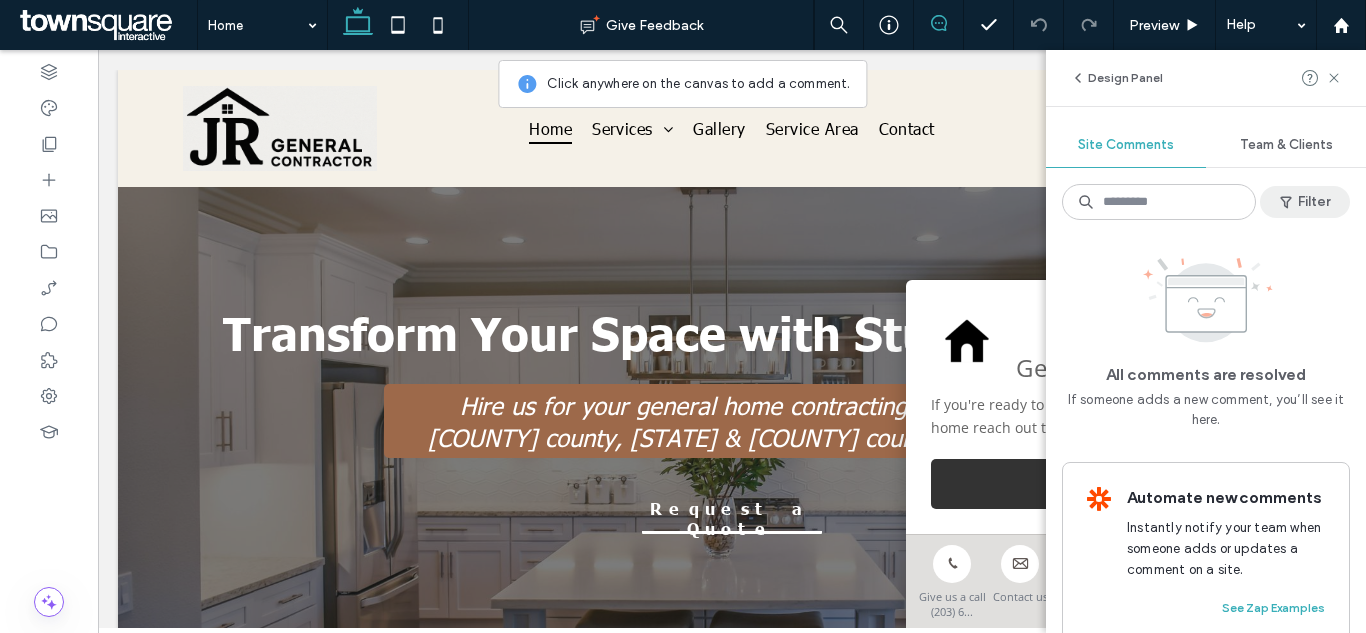 click on "Filter" at bounding box center [1305, 202] 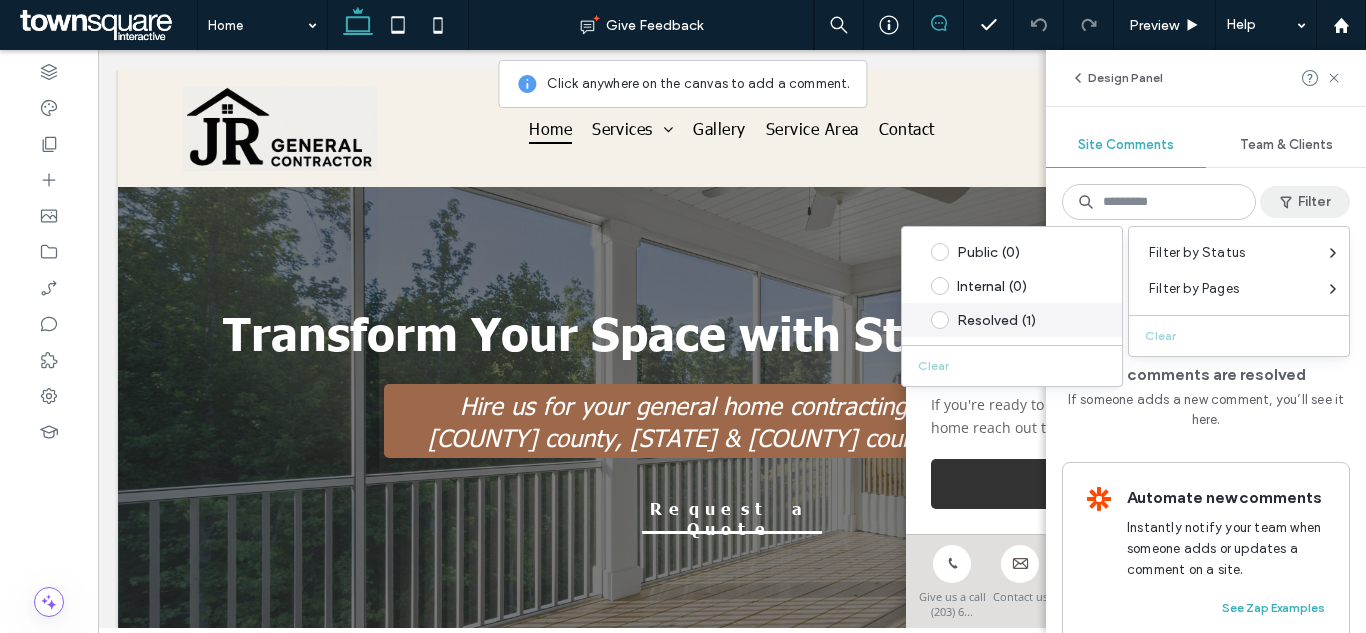 click on "Resolved (1)" at bounding box center (1027, 320) 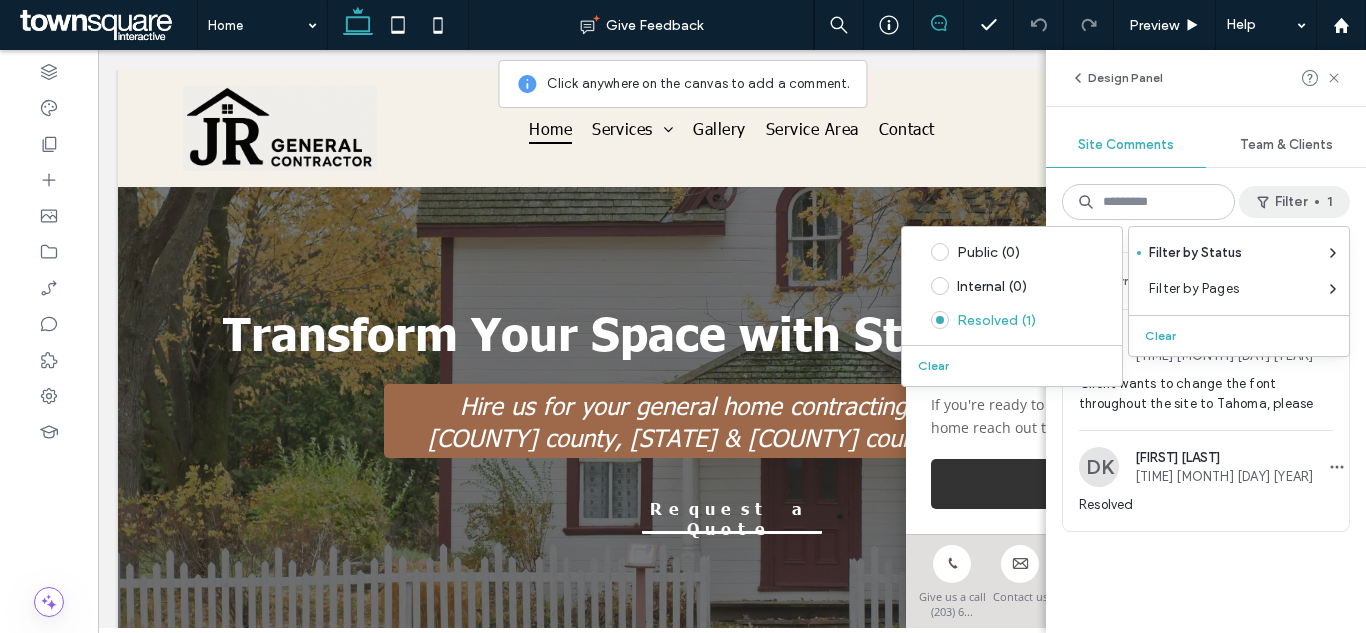 click on "Client wants to change the font throughout the site to Tahoma, please" at bounding box center [1206, 402] 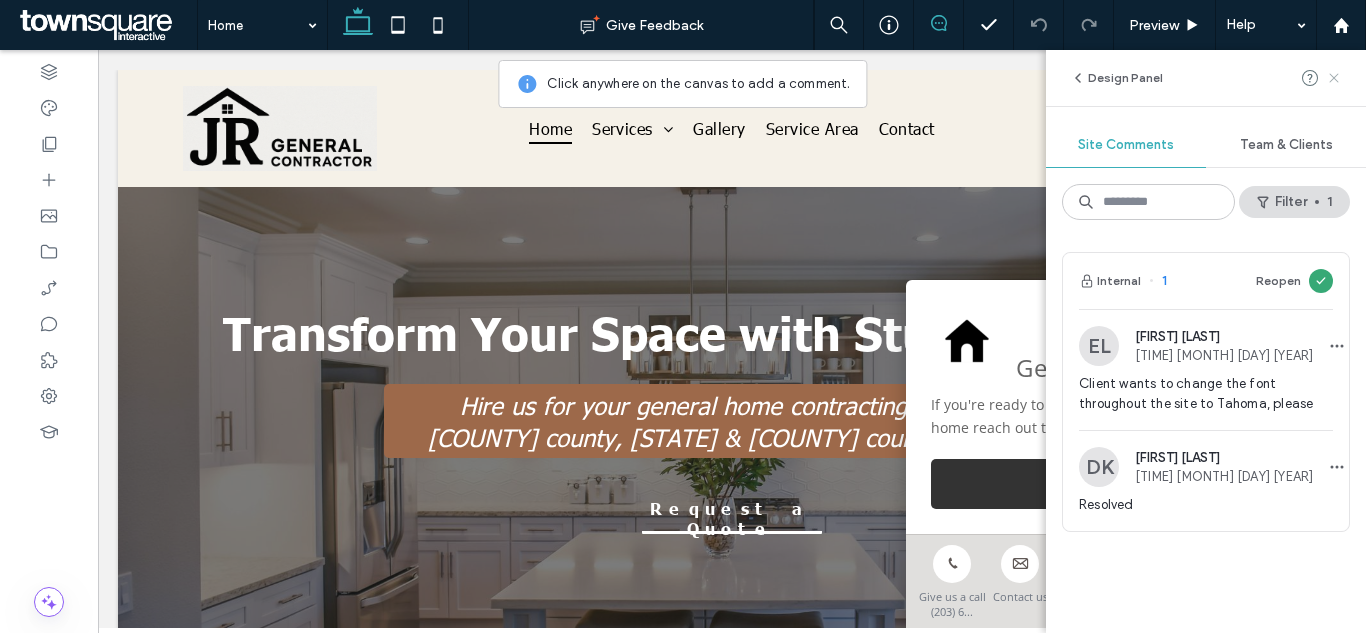 click 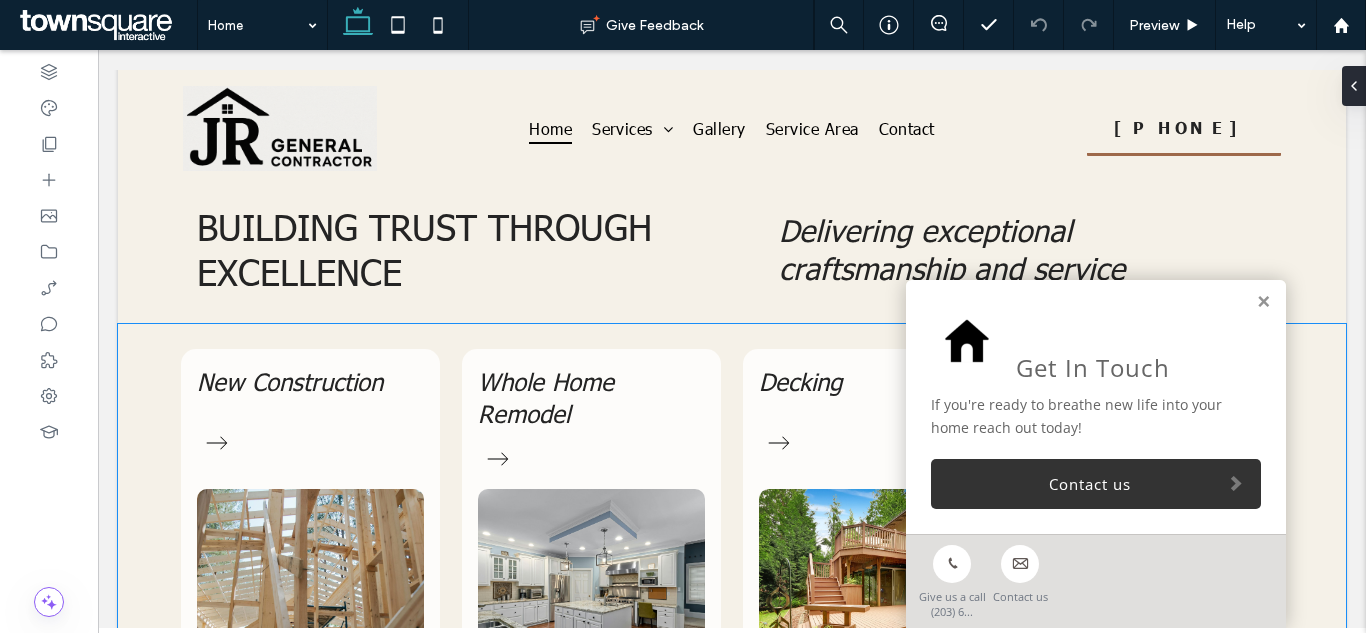 scroll, scrollTop: 1331, scrollLeft: 0, axis: vertical 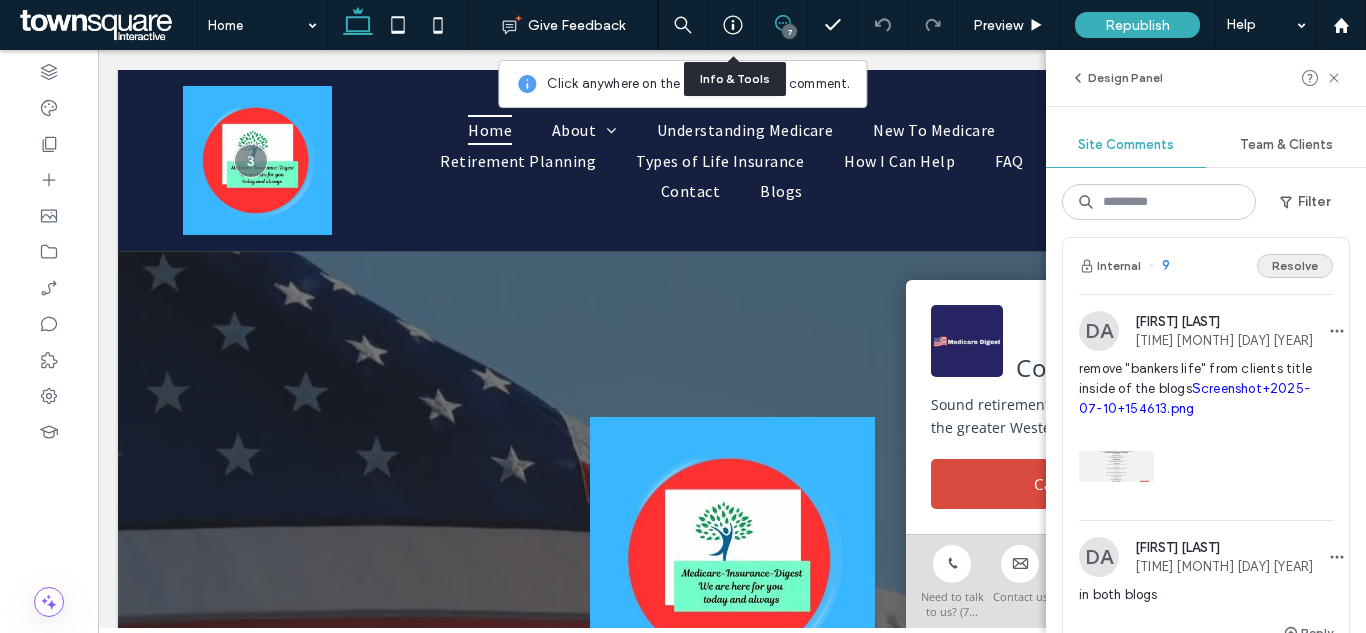 click on "Resolve" at bounding box center [1295, 266] 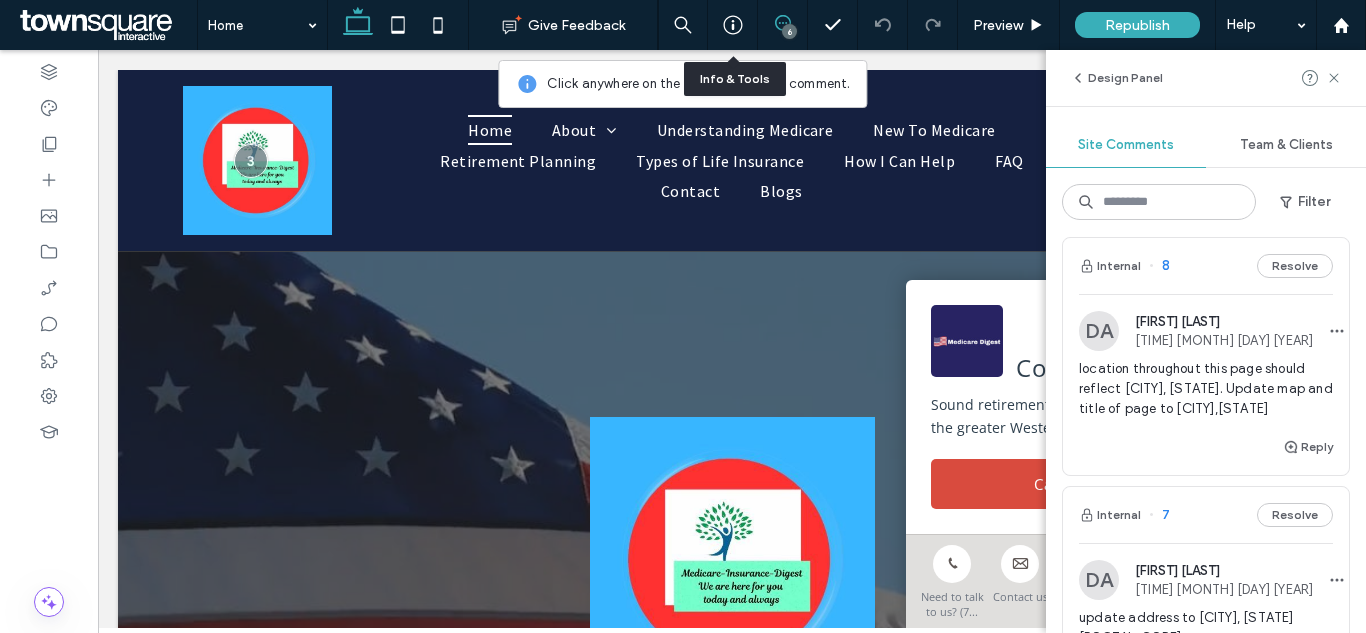 click on "Resolve" at bounding box center (1295, 266) 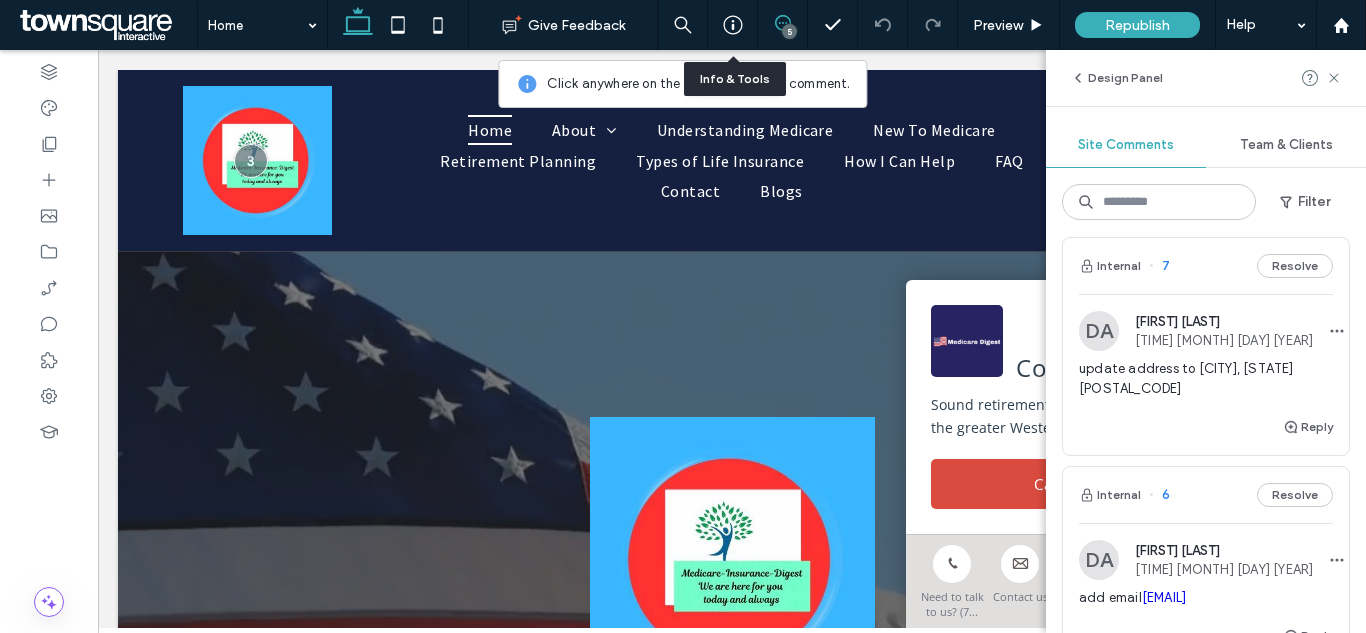 scroll, scrollTop: 0, scrollLeft: 0, axis: both 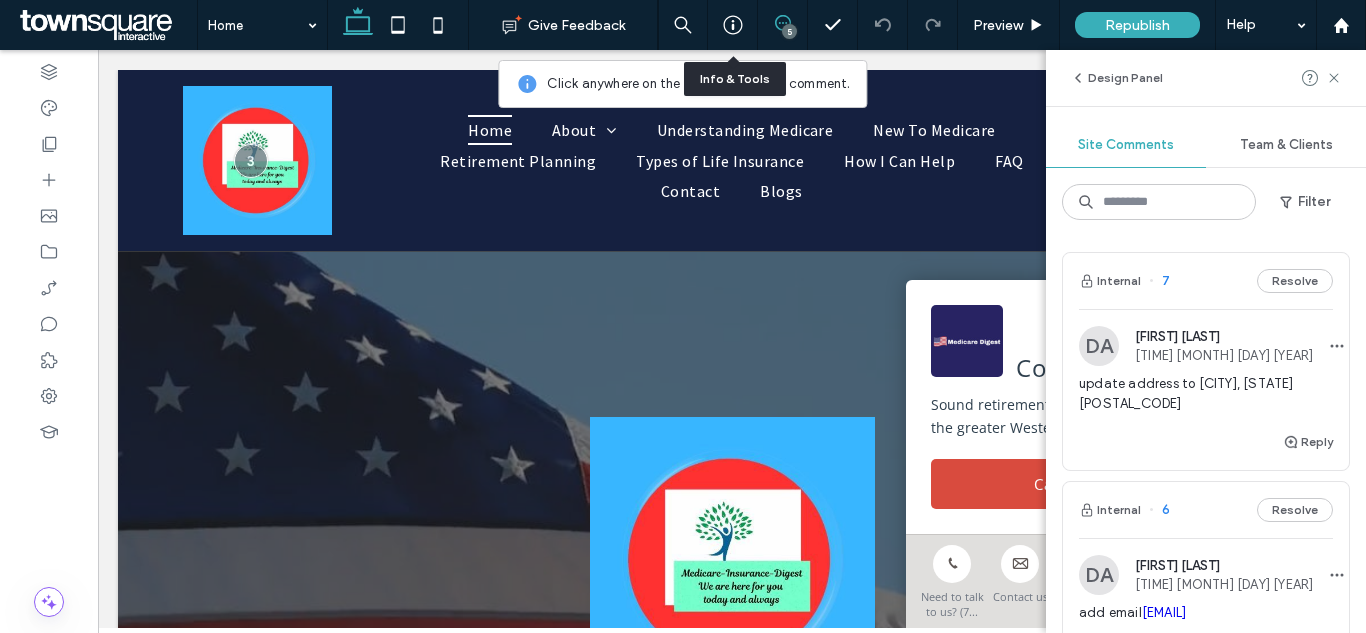 click on "Resolve" at bounding box center [1295, 281] 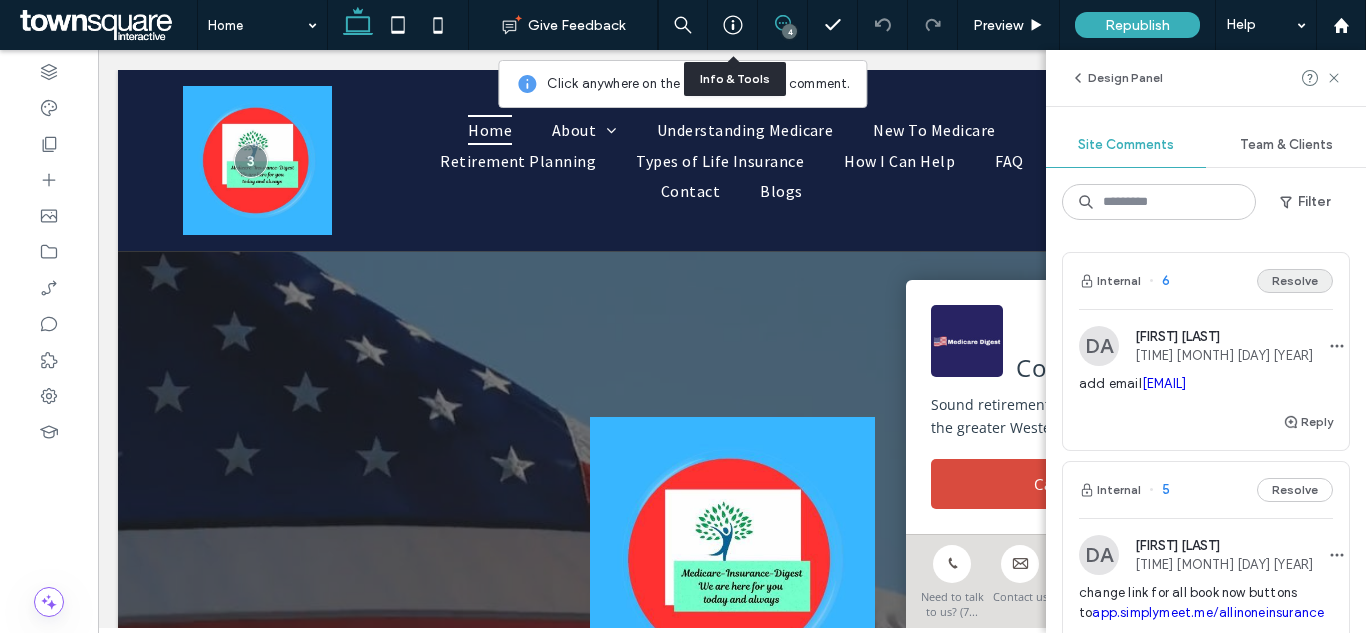 click on "Resolve" at bounding box center (1295, 281) 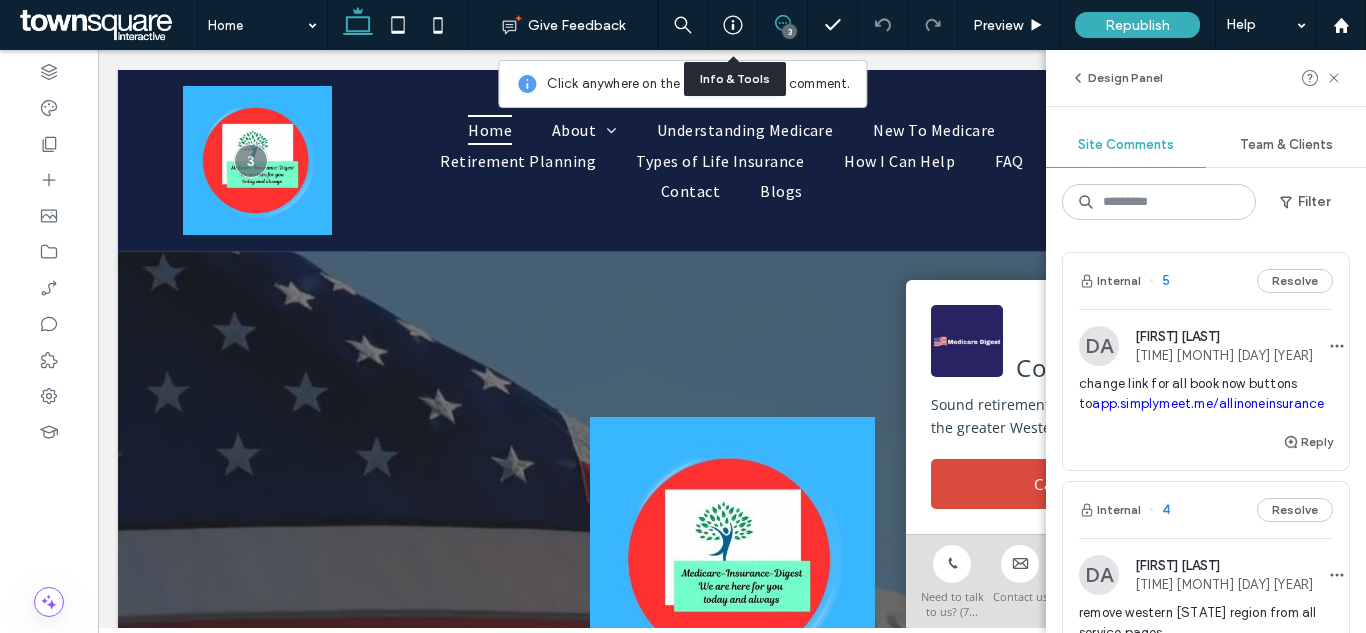 click on "Resolve" at bounding box center (1295, 281) 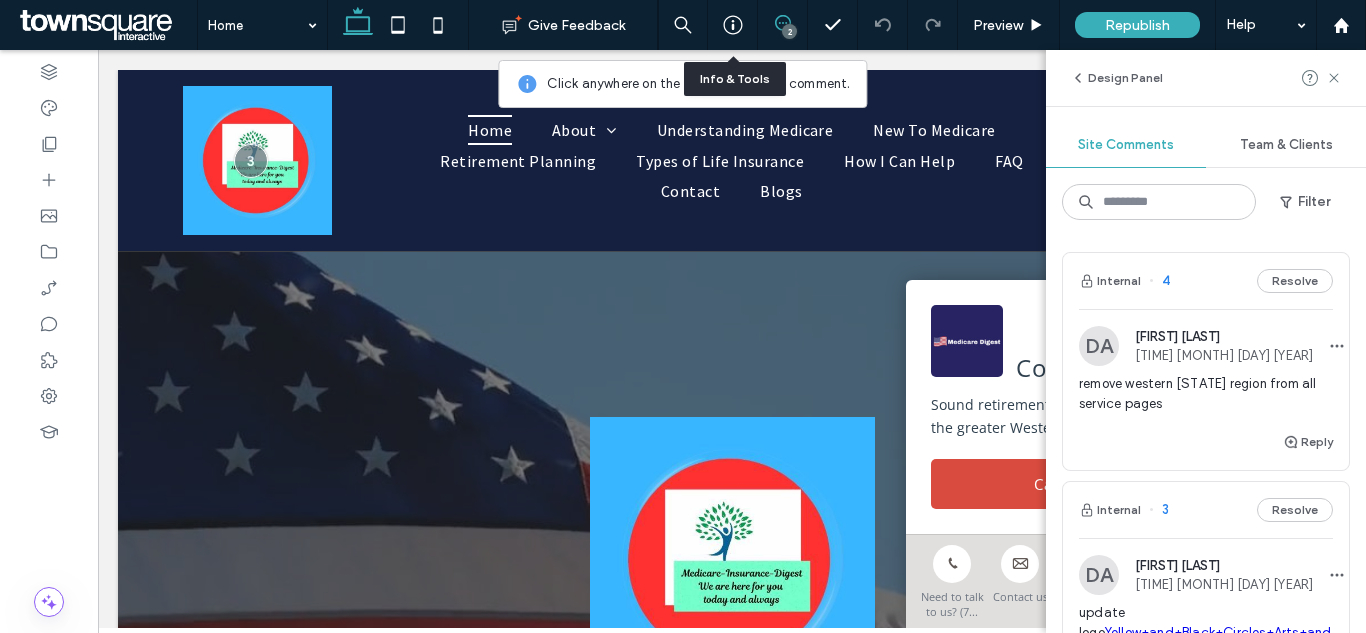 click on "Resolve" at bounding box center (1295, 281) 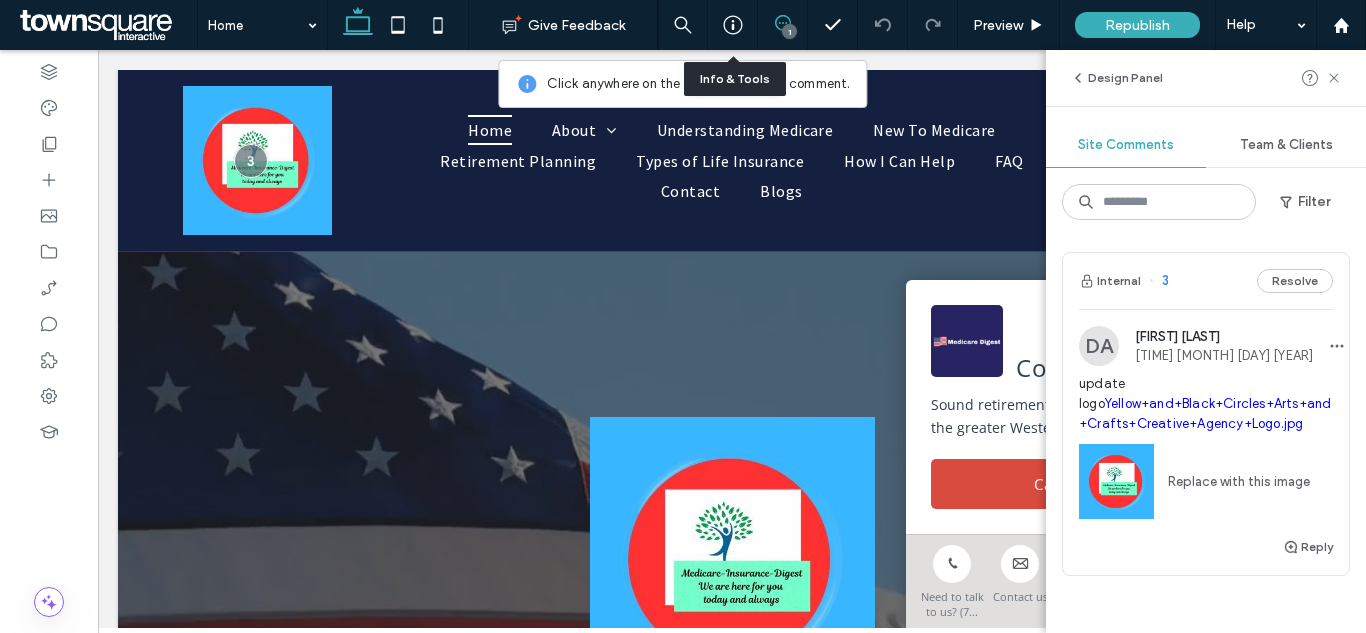 click on "Resolve" at bounding box center (1295, 281) 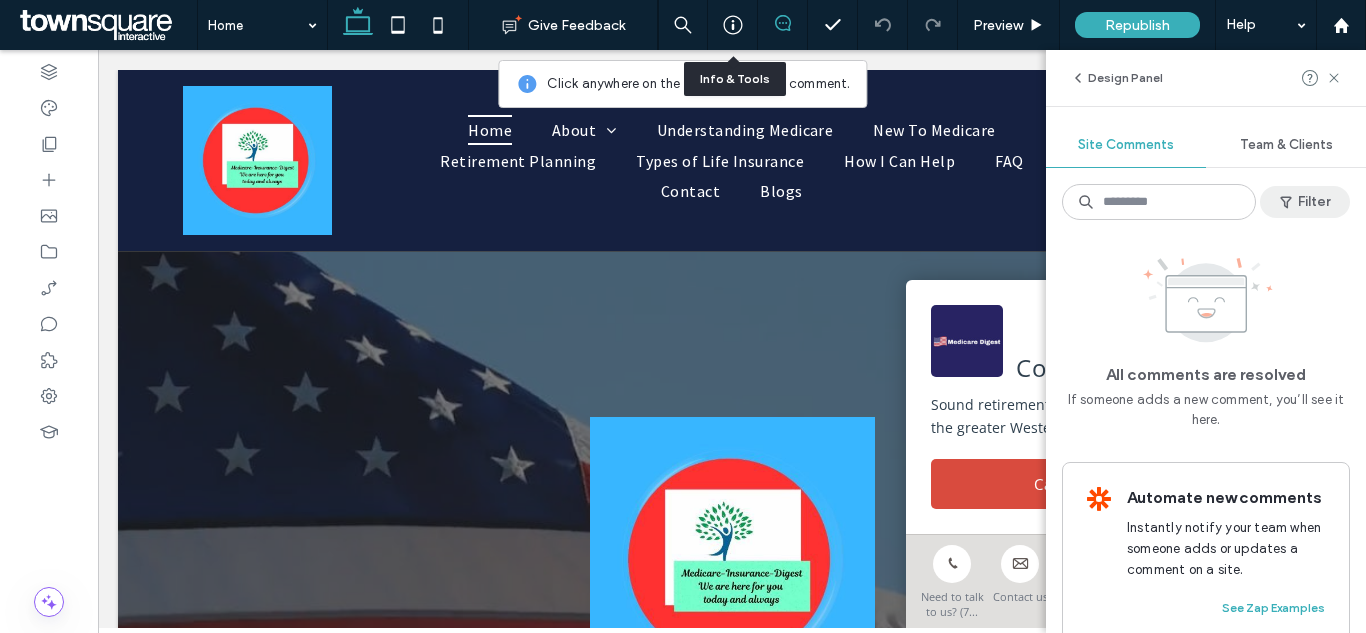 click at bounding box center (1288, 202) 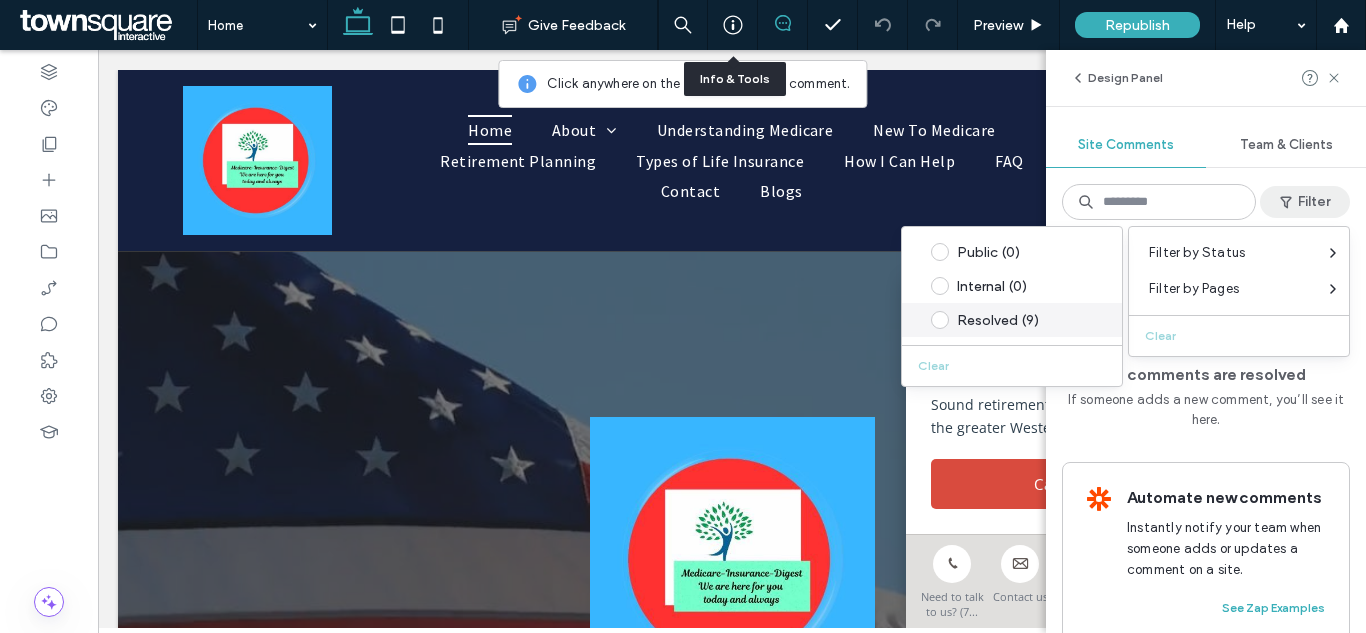 click on "Resolved (9)" at bounding box center (1027, 320) 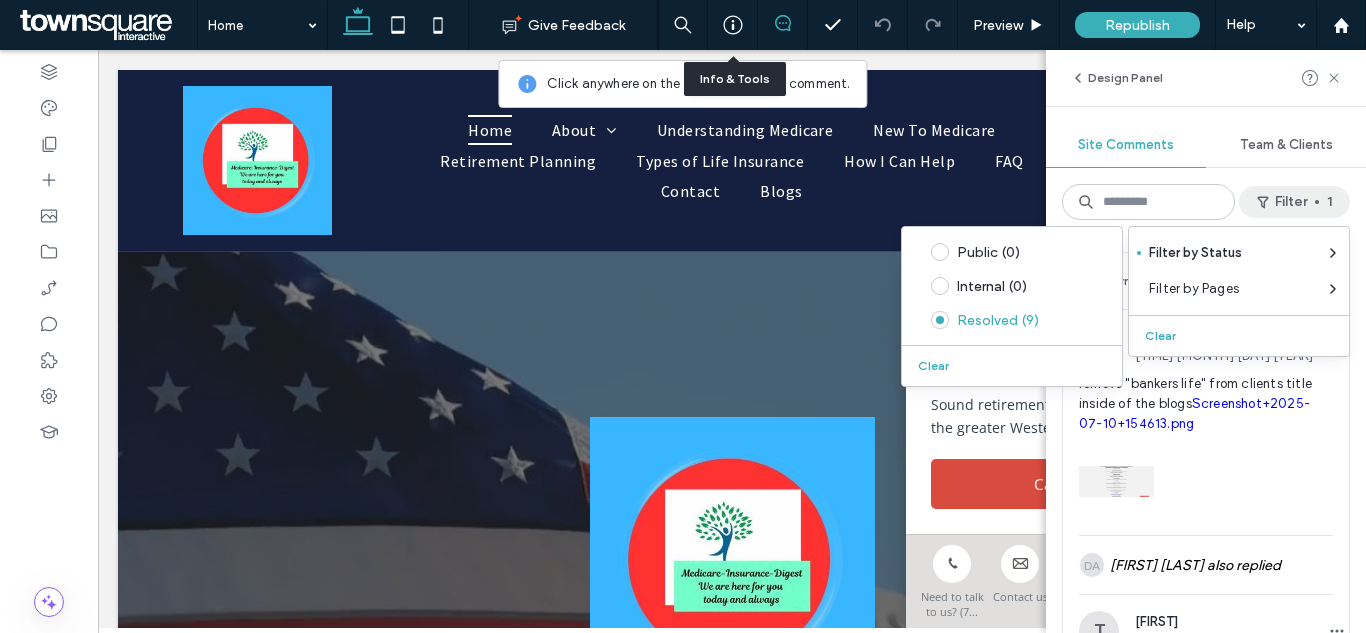 click on "Screenshot+2025-07-10+154613.png" at bounding box center (1194, 413) 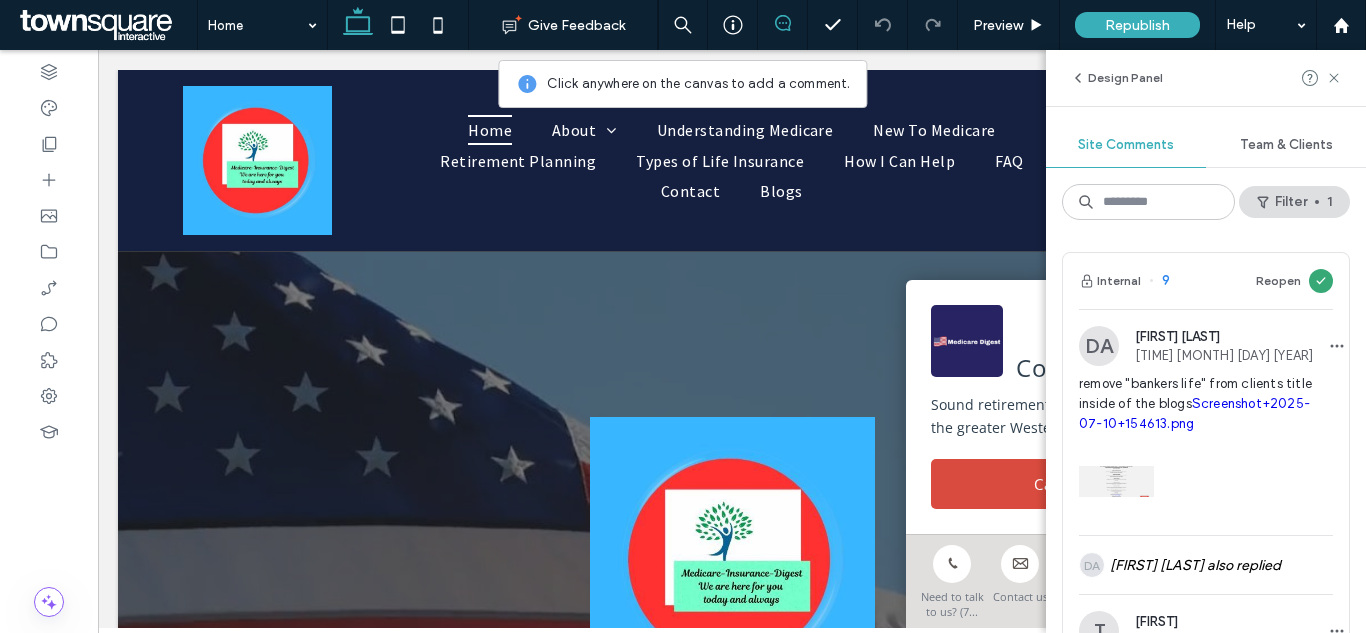 scroll, scrollTop: 27, scrollLeft: 0, axis: vertical 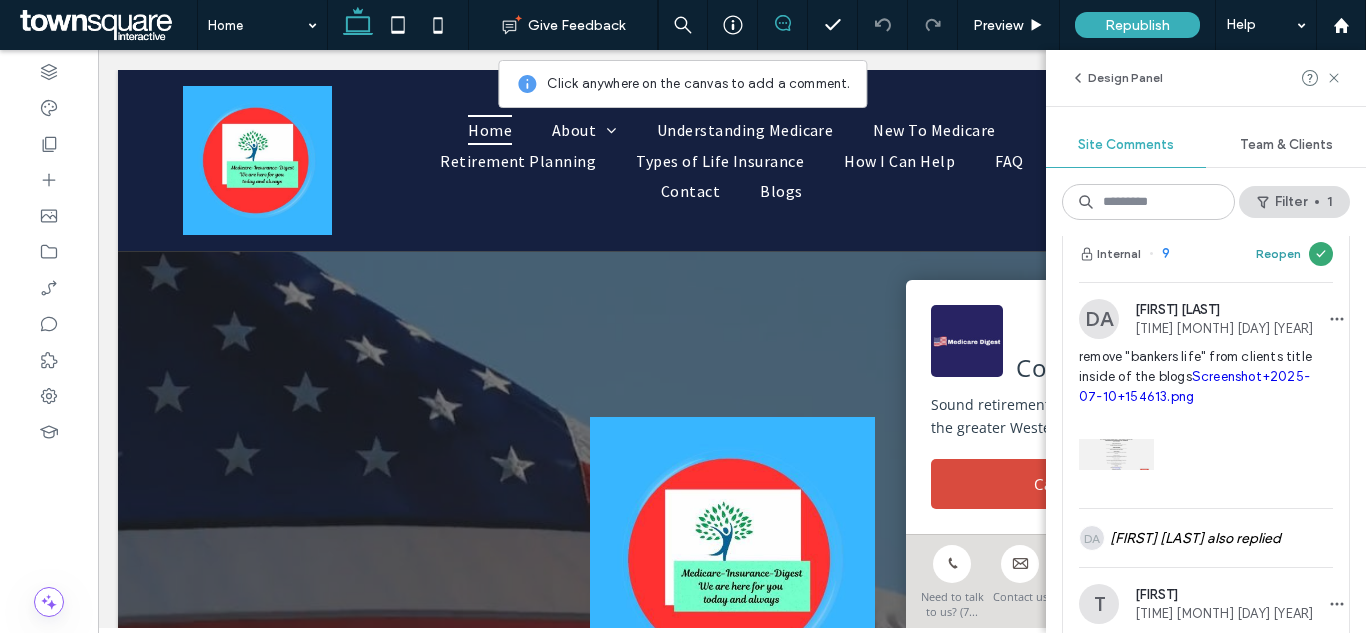click on "Reopen" at bounding box center (1278, 254) 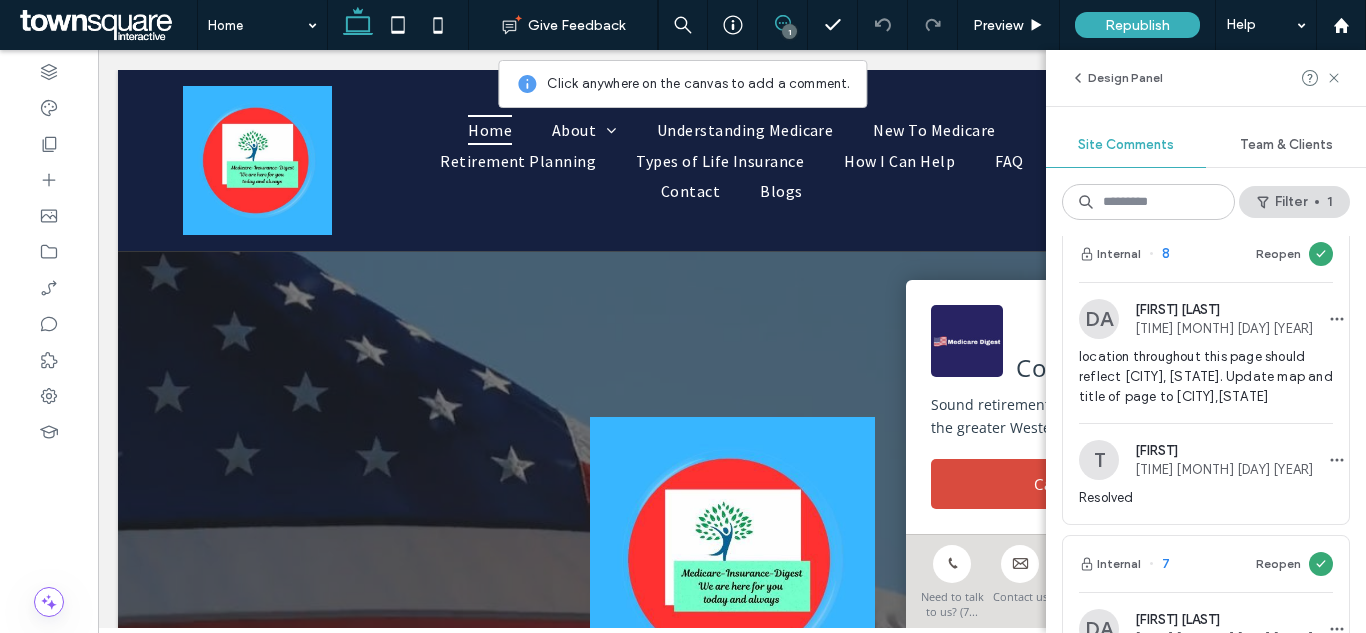 click on "Reopen" at bounding box center (1278, 254) 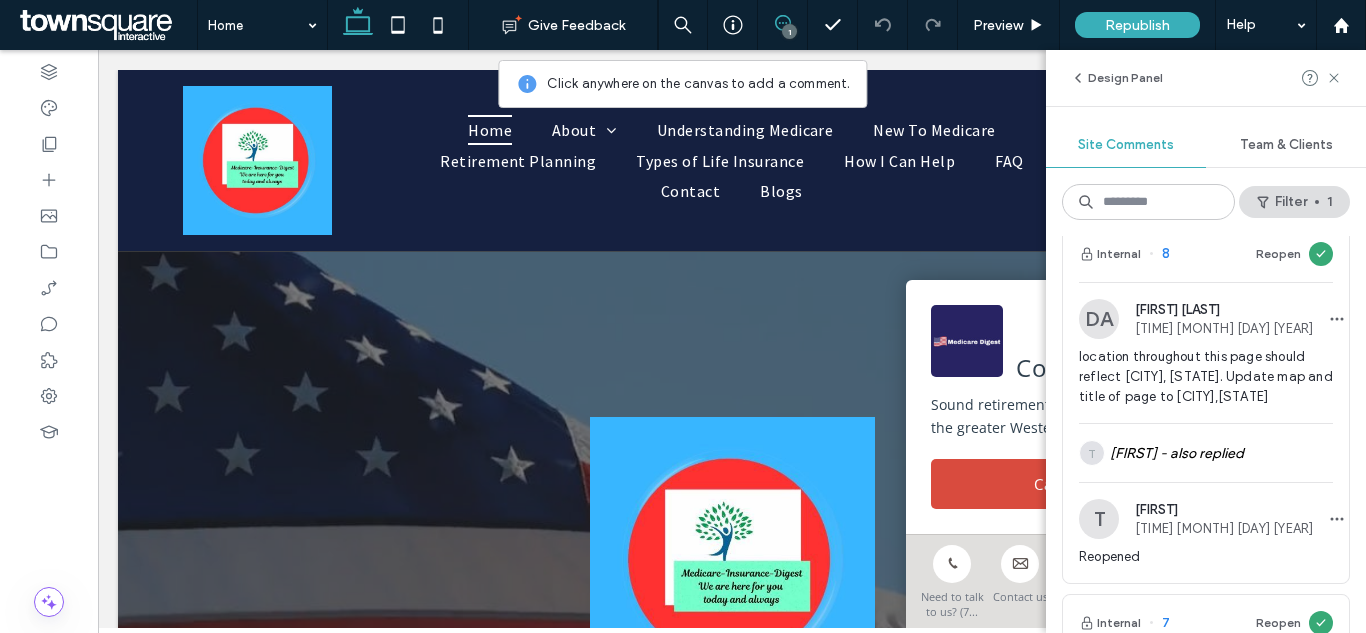 scroll, scrollTop: 0, scrollLeft: 0, axis: both 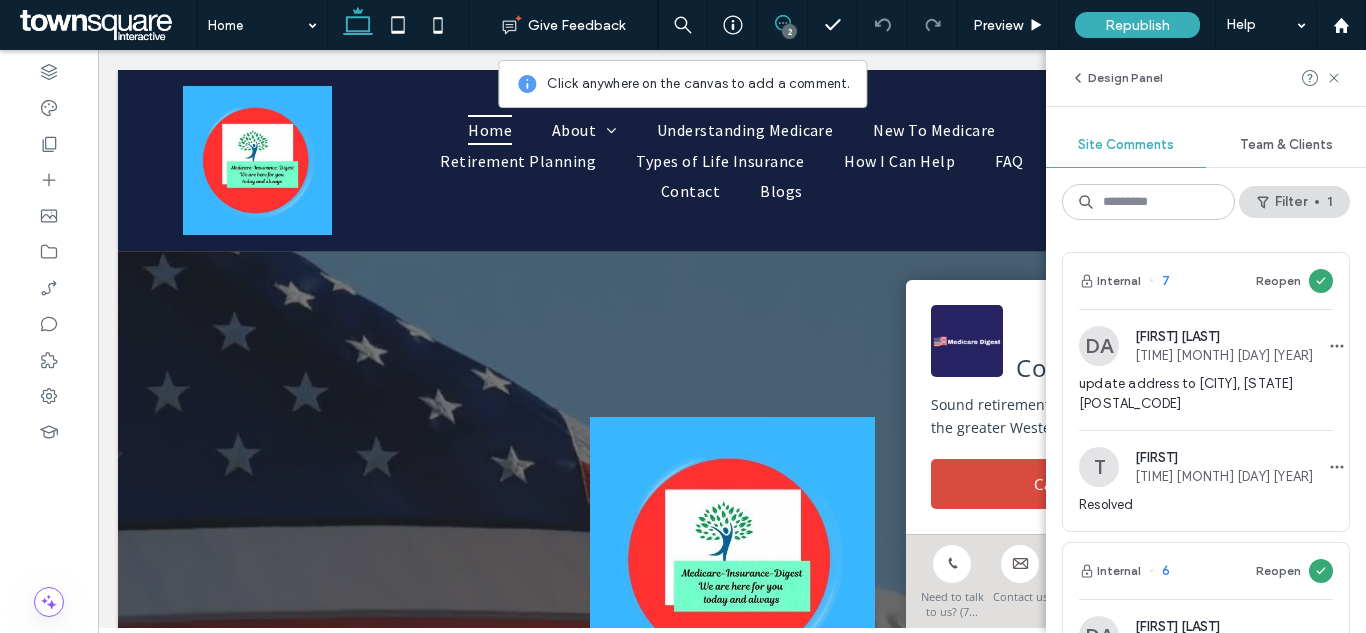 click on "Internal 7 Reopen" at bounding box center (1206, 281) 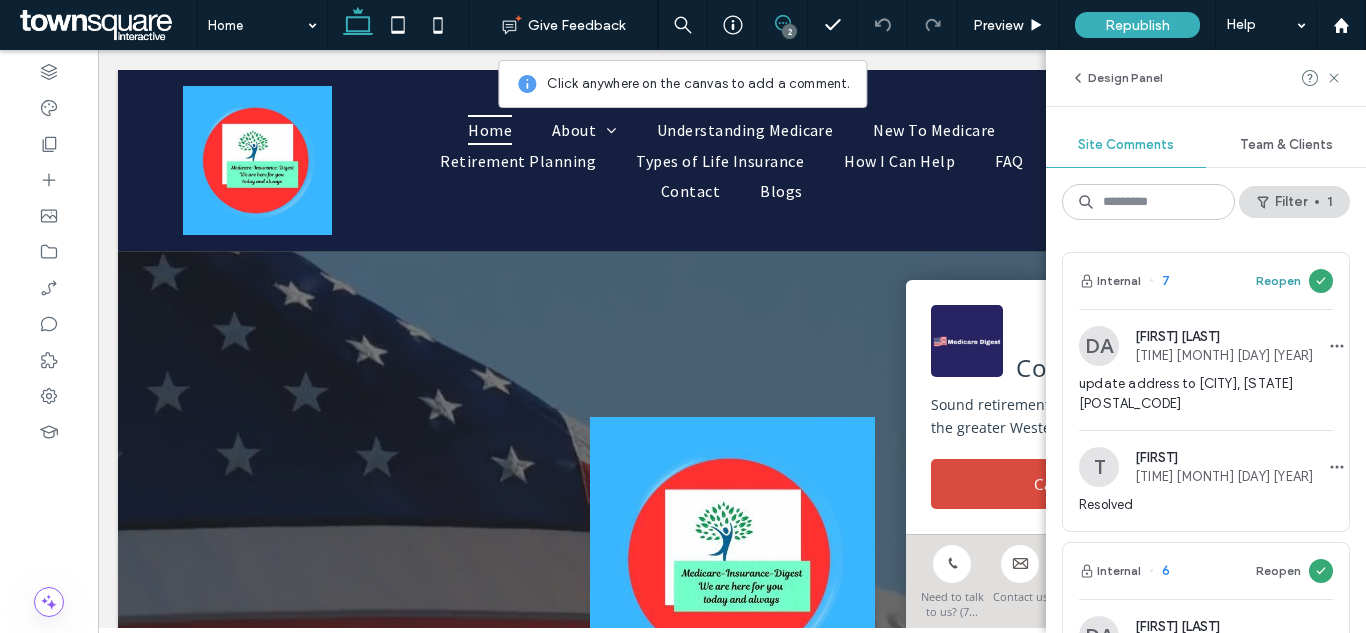 click on "Reopen" at bounding box center [1278, 281] 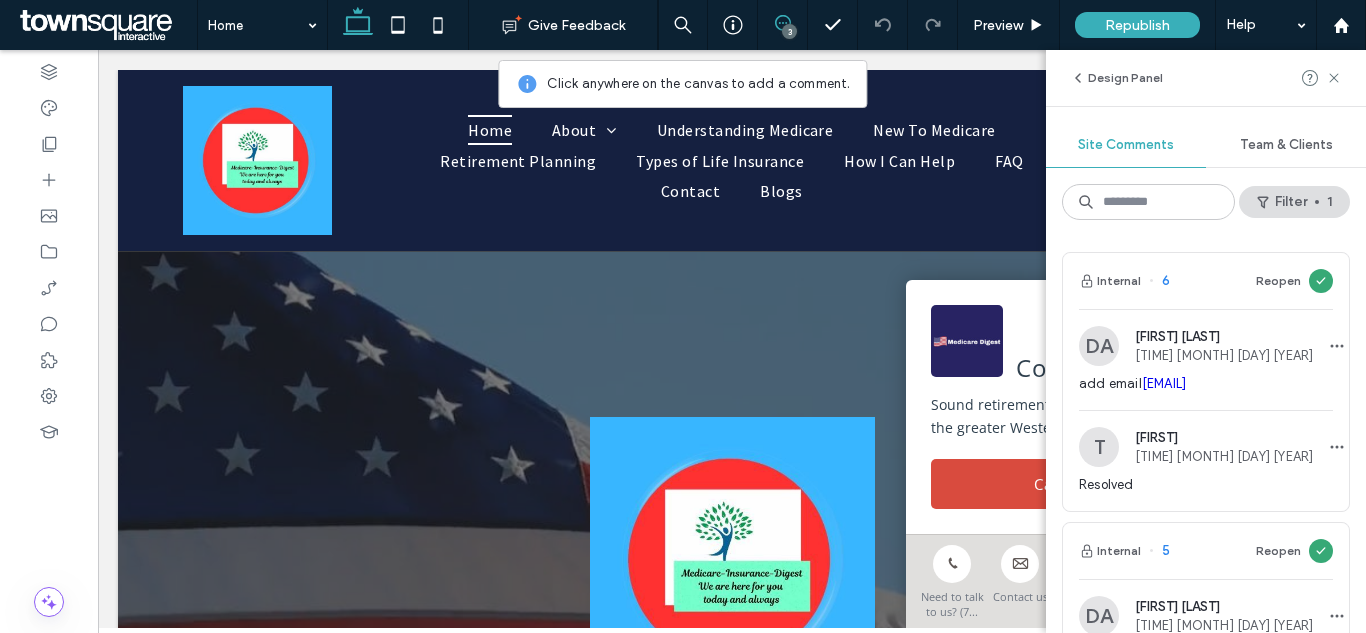 click on "Reopen" at bounding box center (1278, 281) 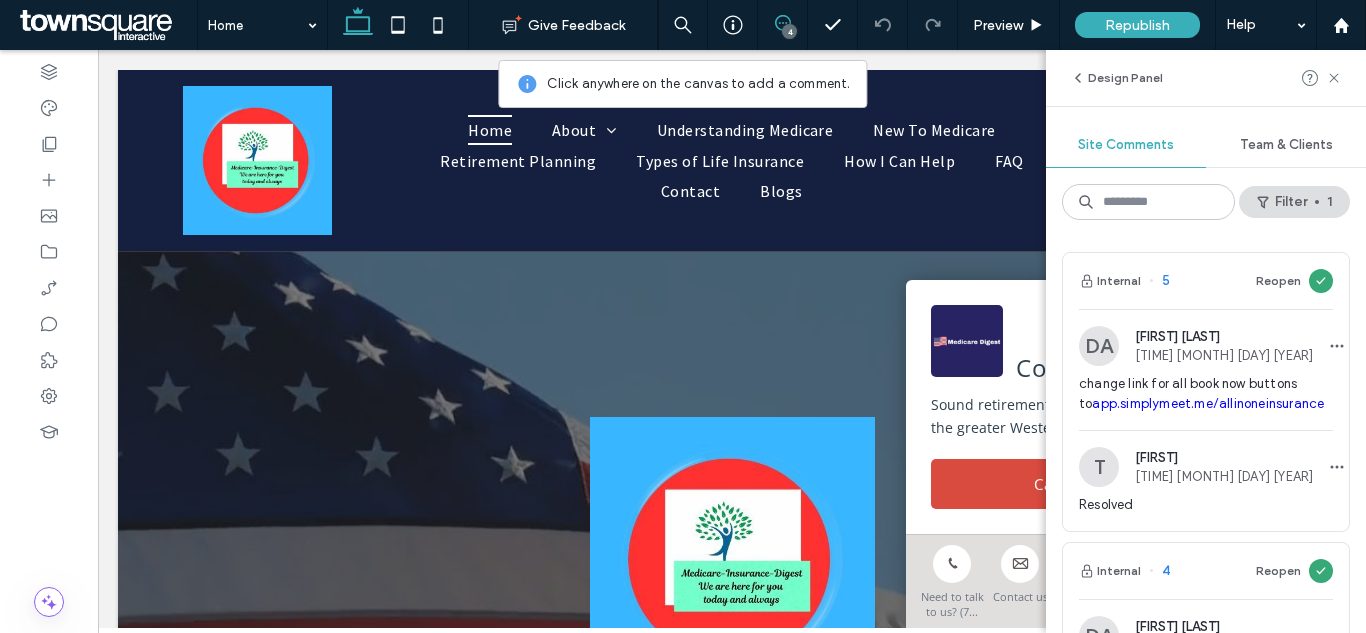 click on "Reopen" at bounding box center [1278, 281] 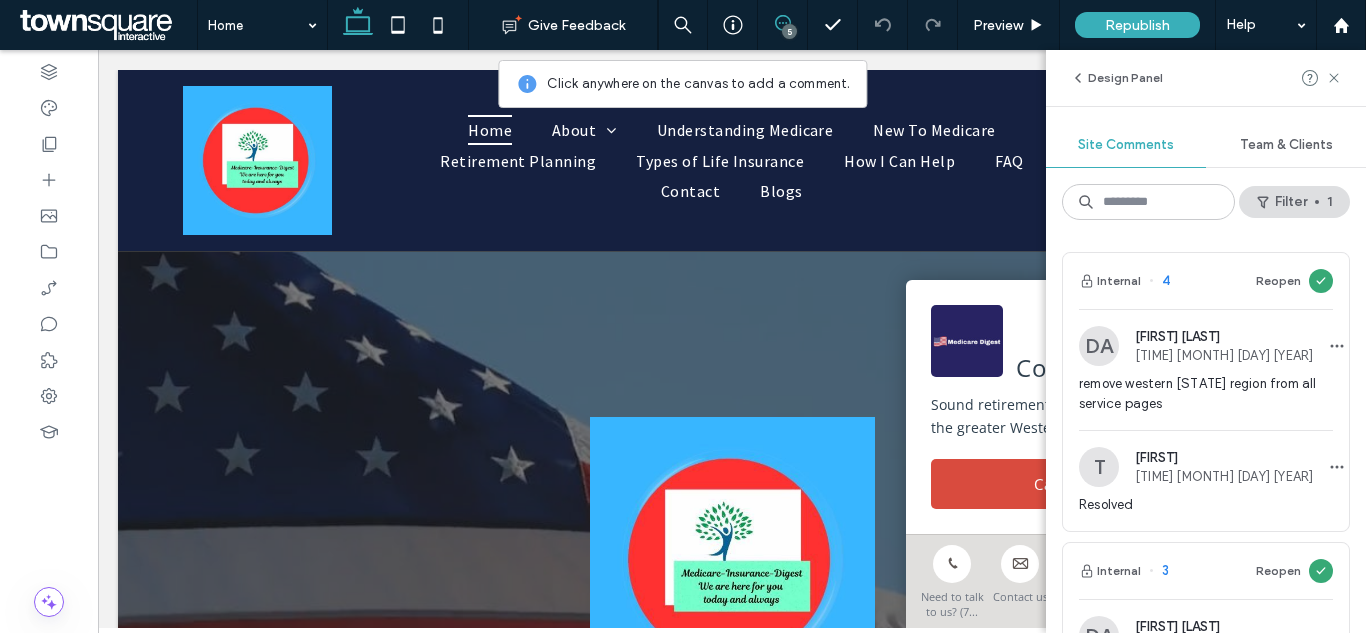 click on "Reopen" at bounding box center [1278, 281] 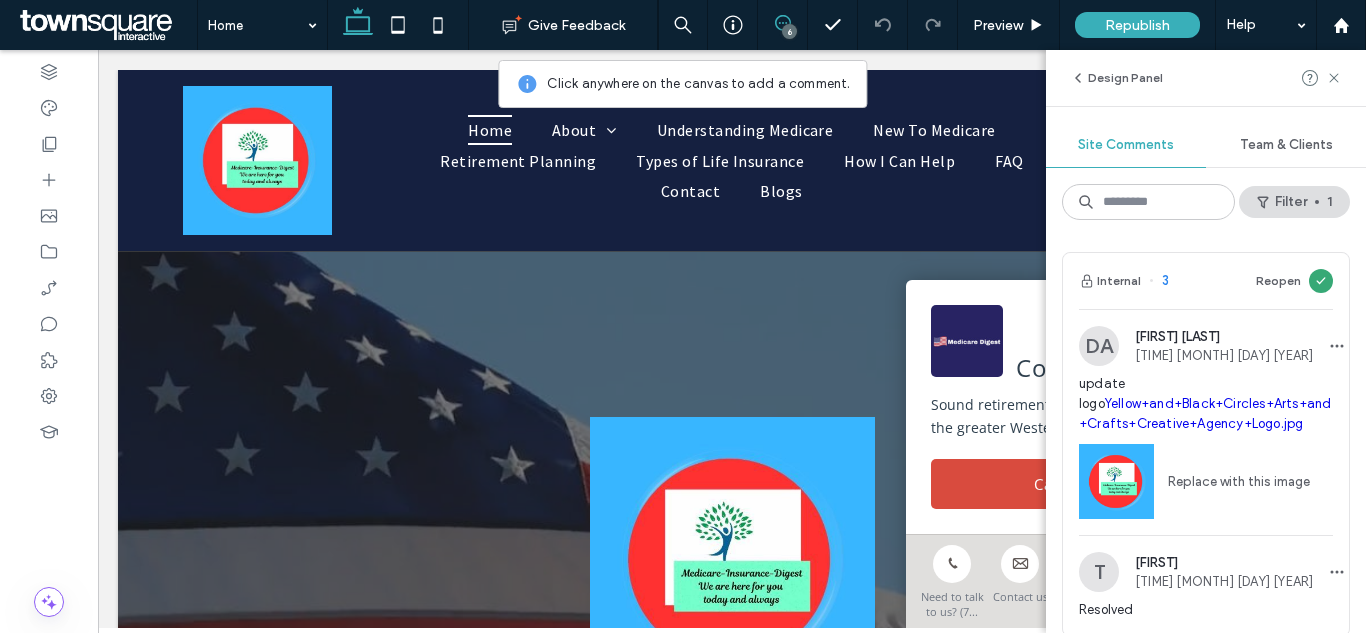 click on "Reopen" at bounding box center [1278, 281] 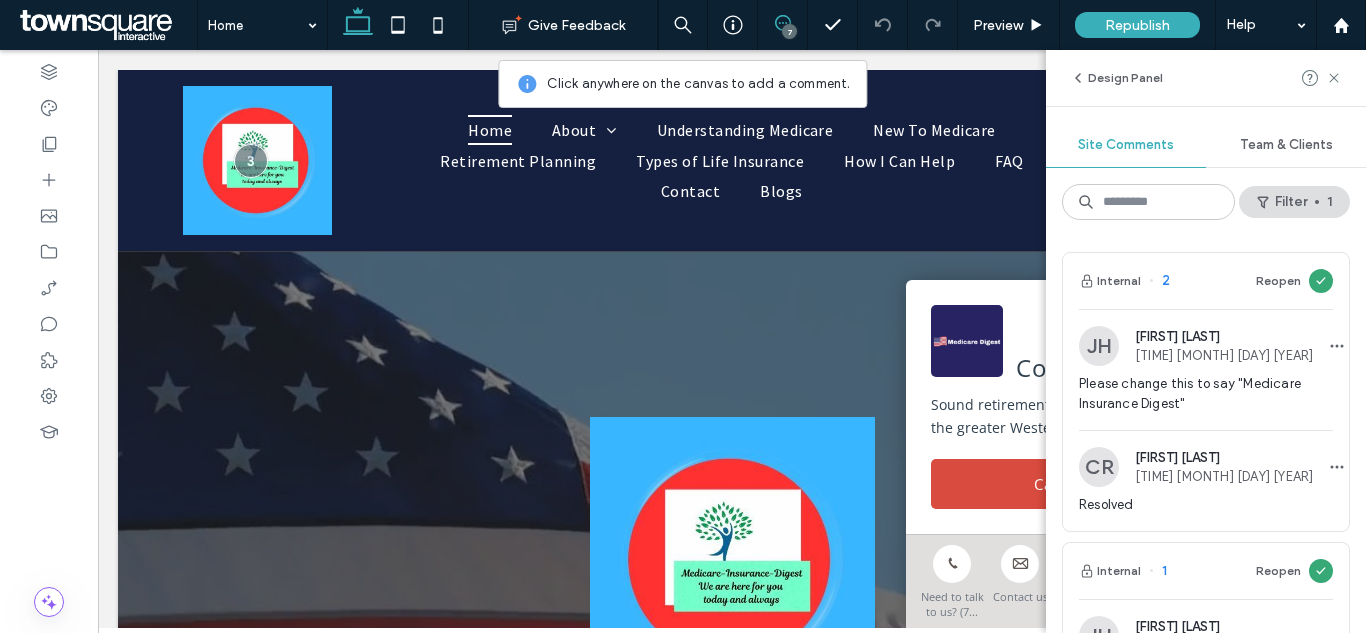 click on "Reopen" at bounding box center [1278, 281] 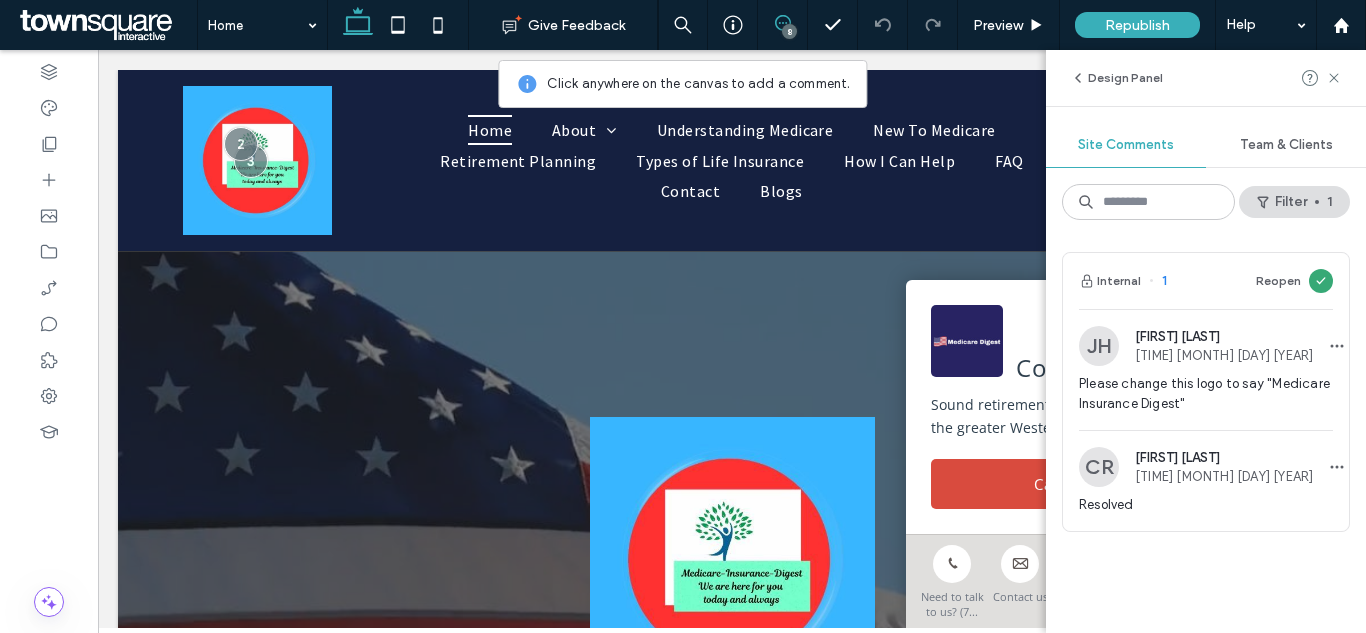 click on "Reopen" at bounding box center [1278, 281] 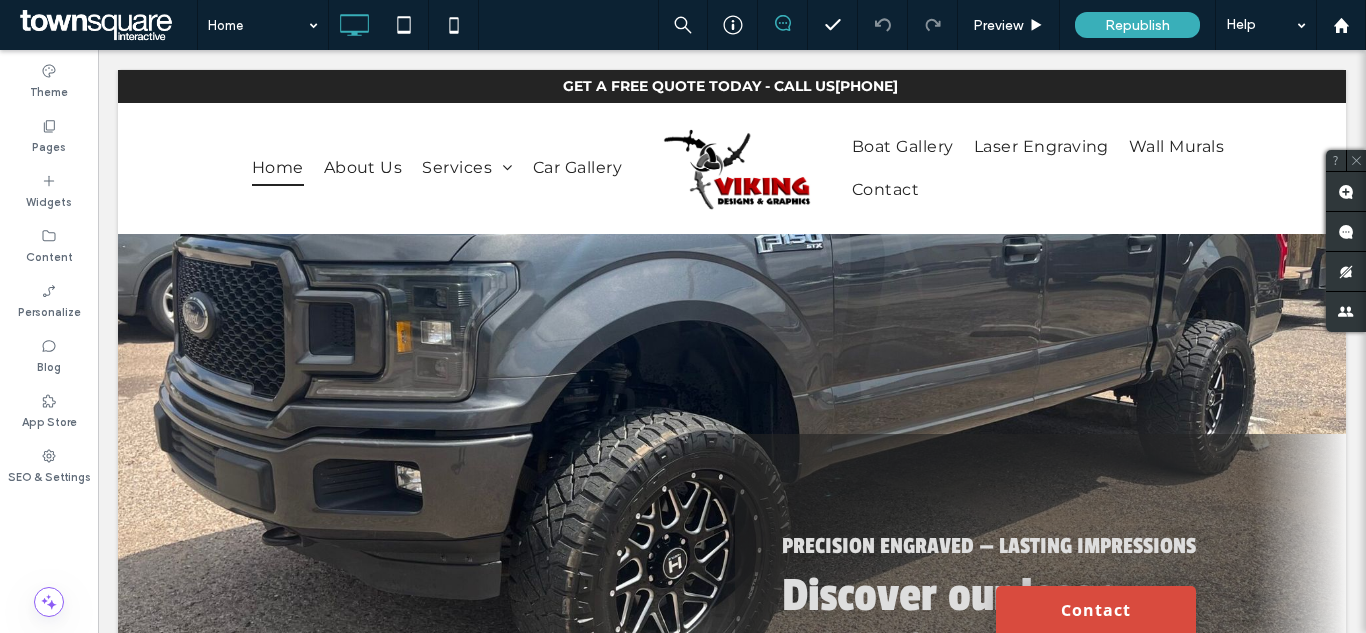 scroll, scrollTop: 0, scrollLeft: 0, axis: both 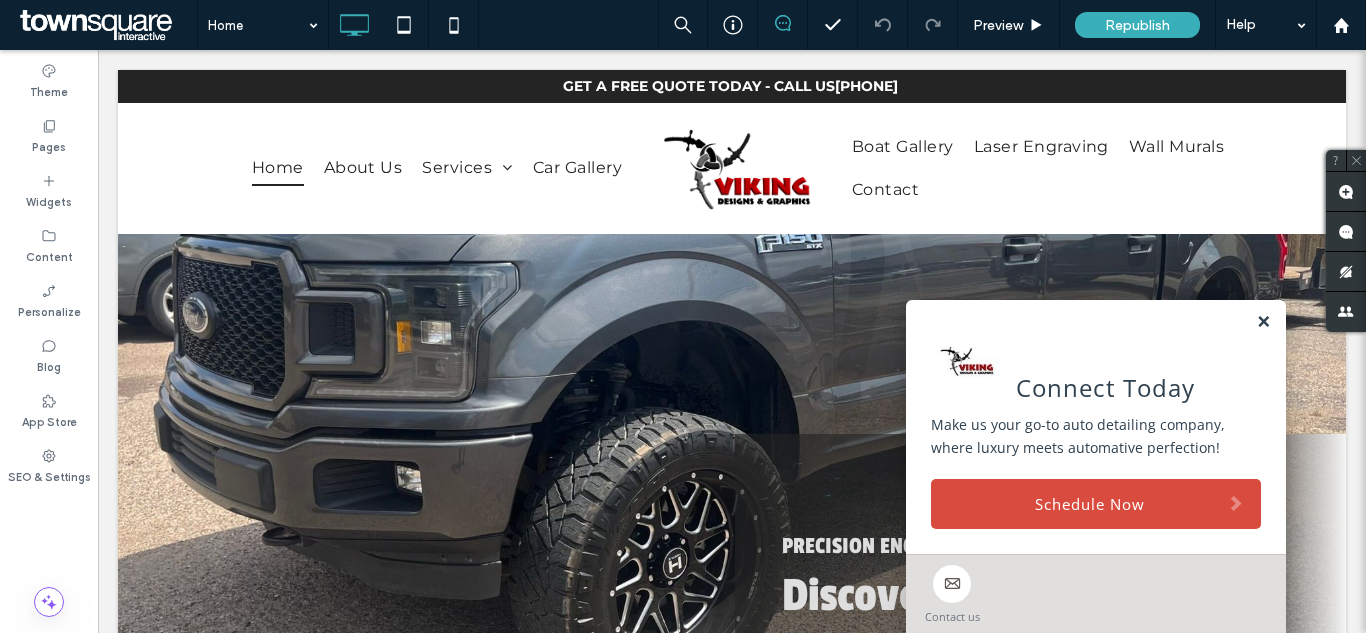 click at bounding box center [1263, 322] 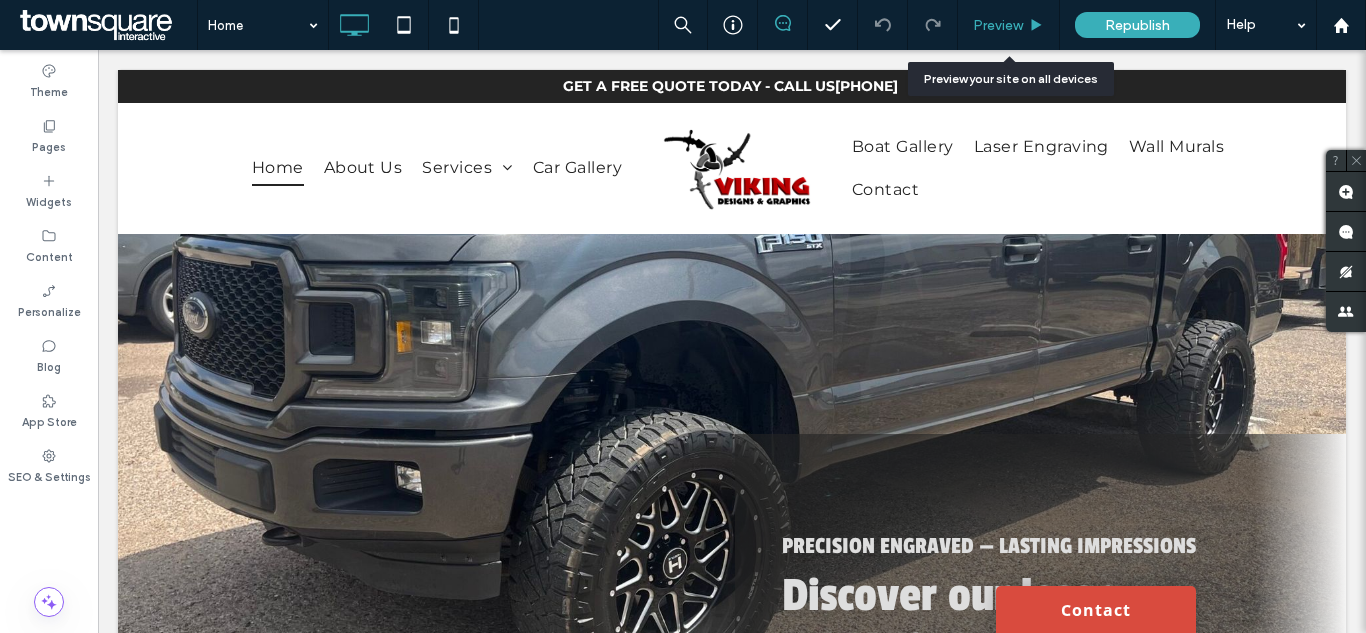 click on "Preview" at bounding box center [1009, 25] 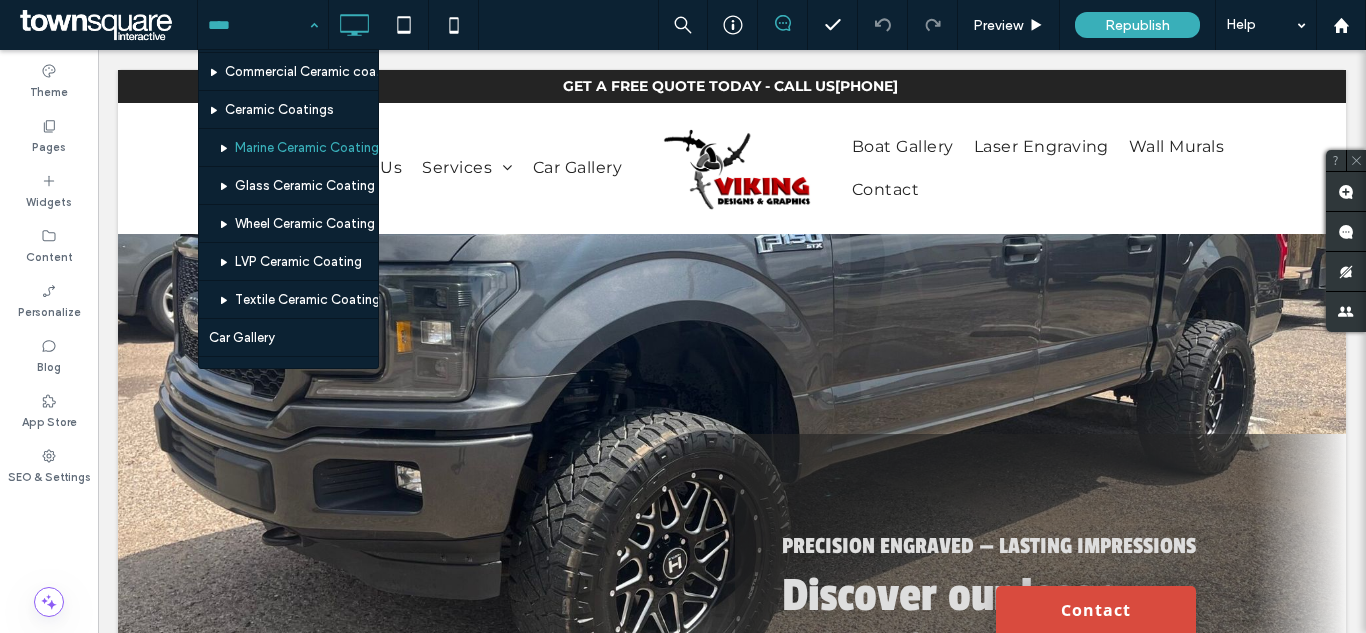 scroll, scrollTop: 509, scrollLeft: 0, axis: vertical 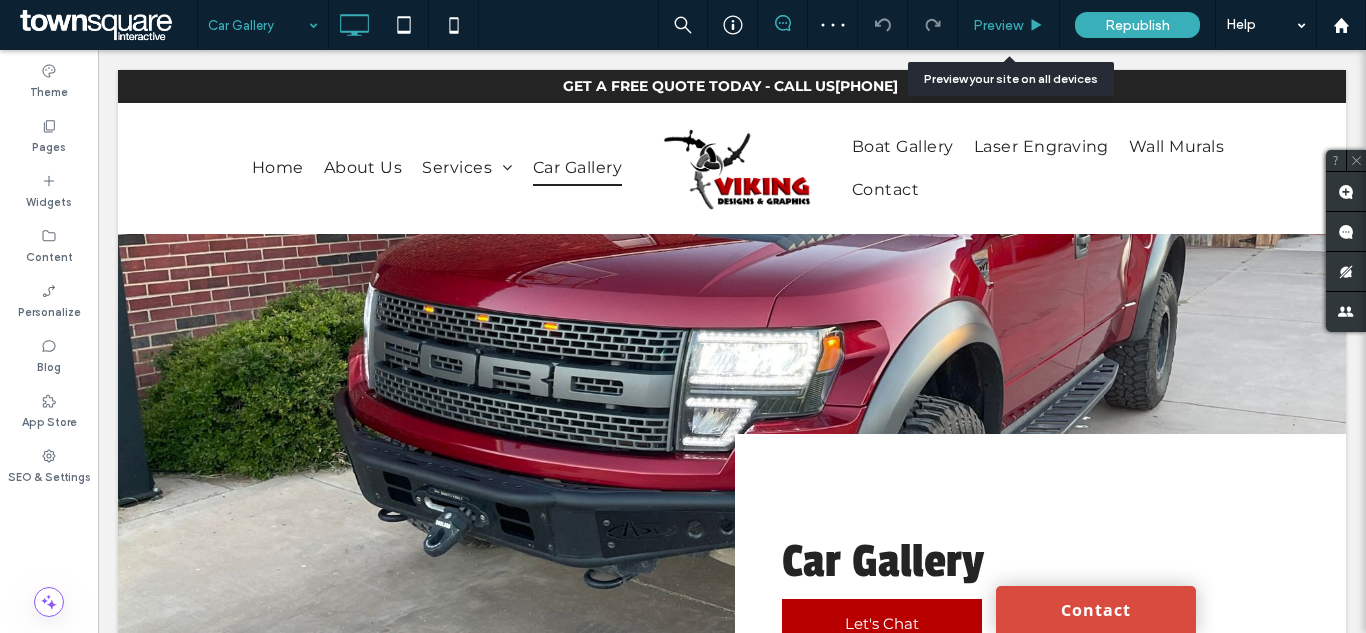 click on "Preview" at bounding box center (998, 25) 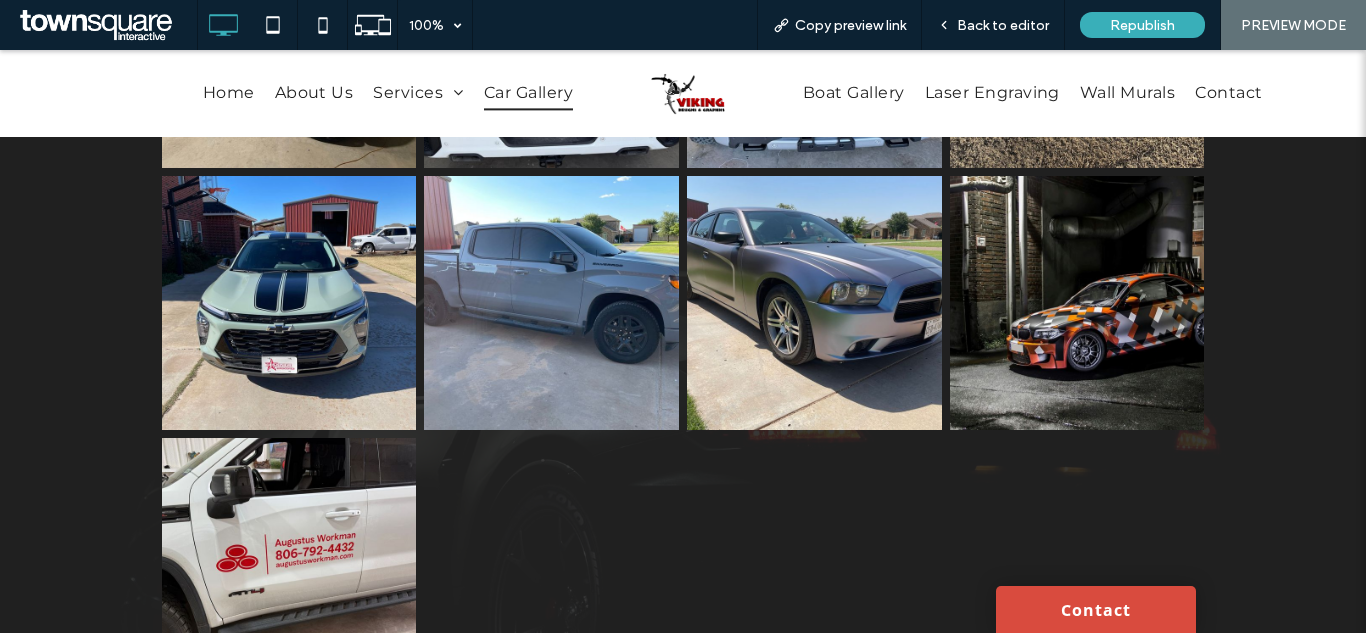 scroll, scrollTop: 891, scrollLeft: 0, axis: vertical 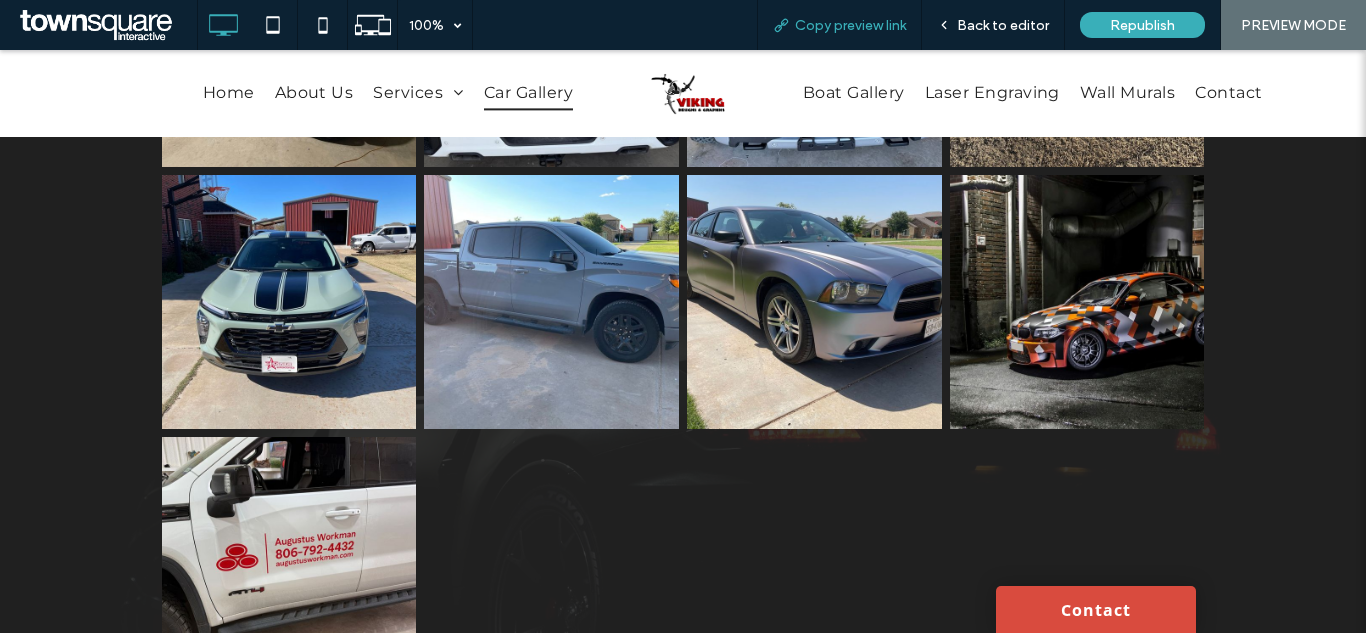click on "Copy preview link" at bounding box center [850, 25] 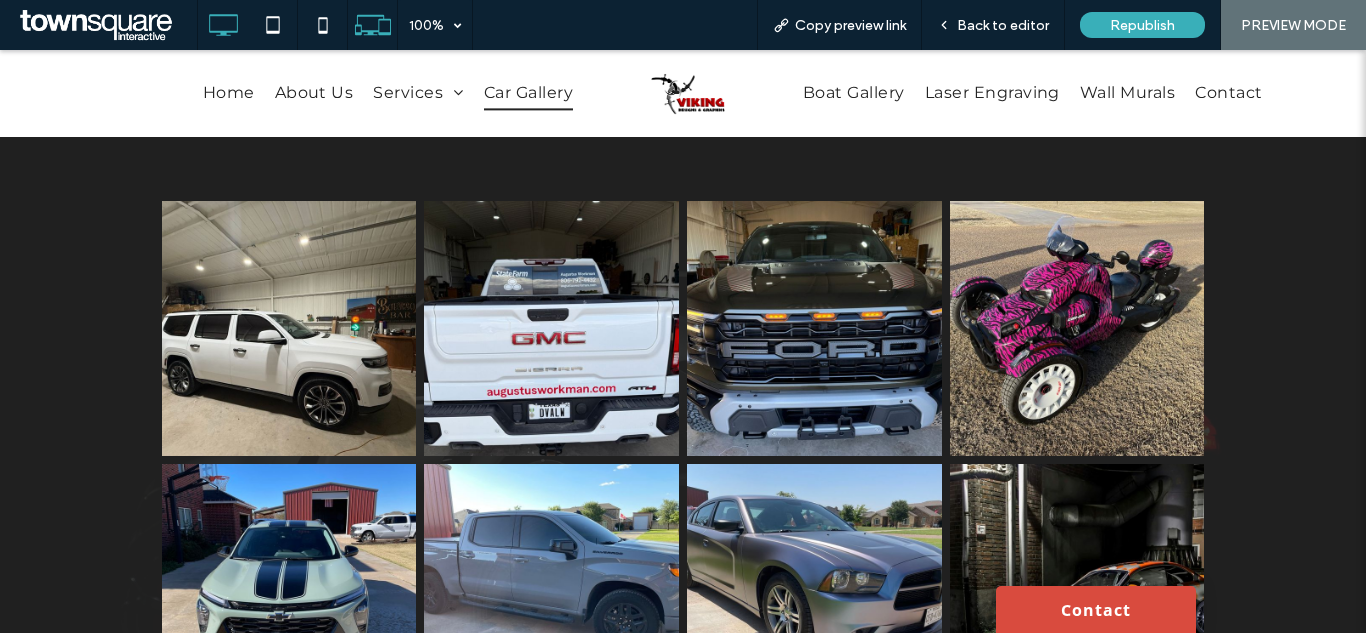 scroll, scrollTop: 600, scrollLeft: 0, axis: vertical 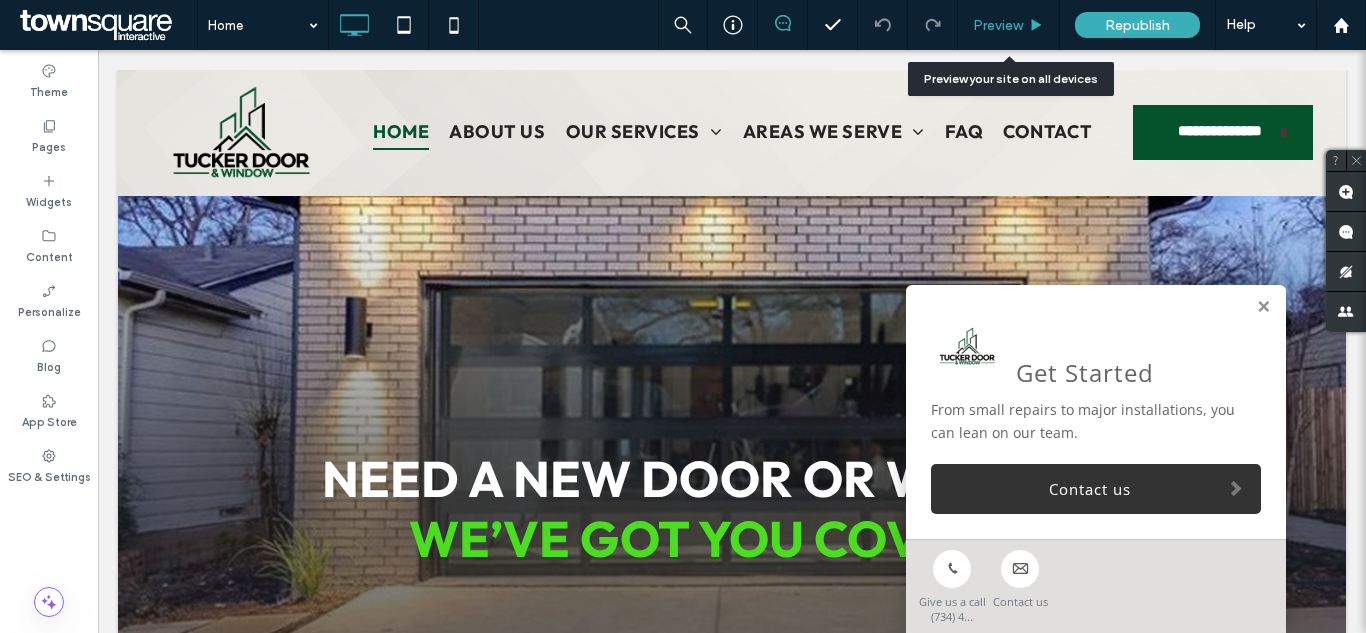 click on "Preview" at bounding box center [998, 25] 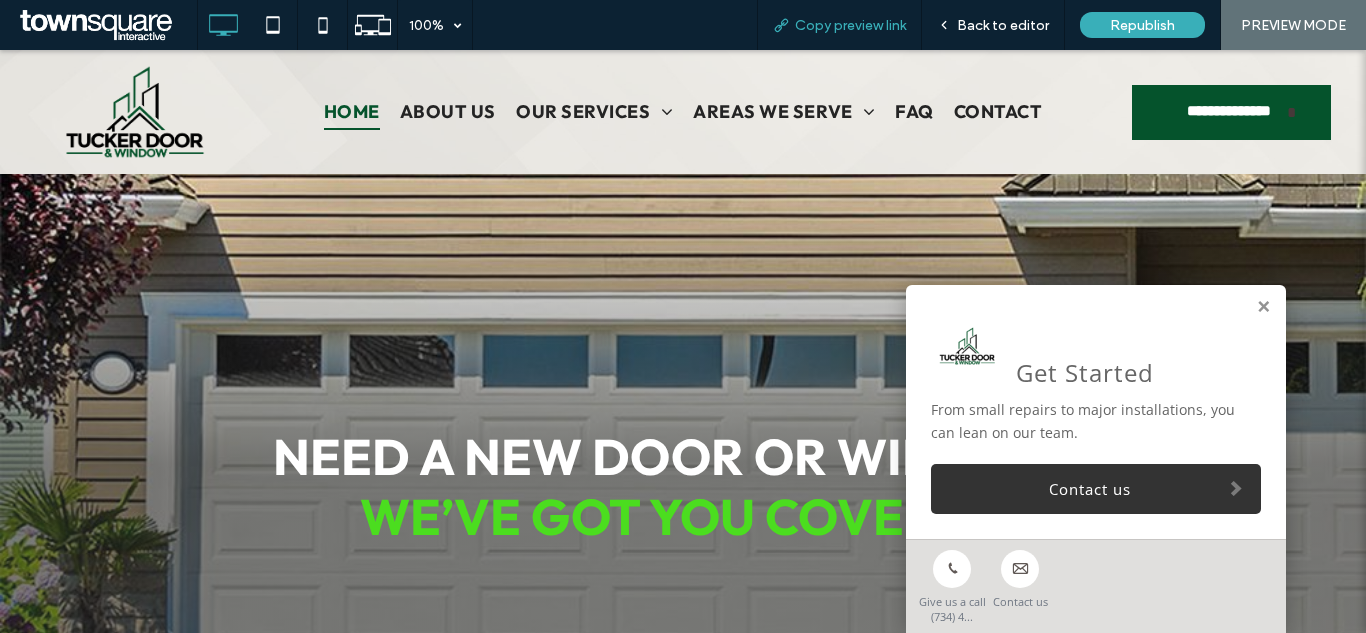 click on "Copy preview link" at bounding box center [850, 25] 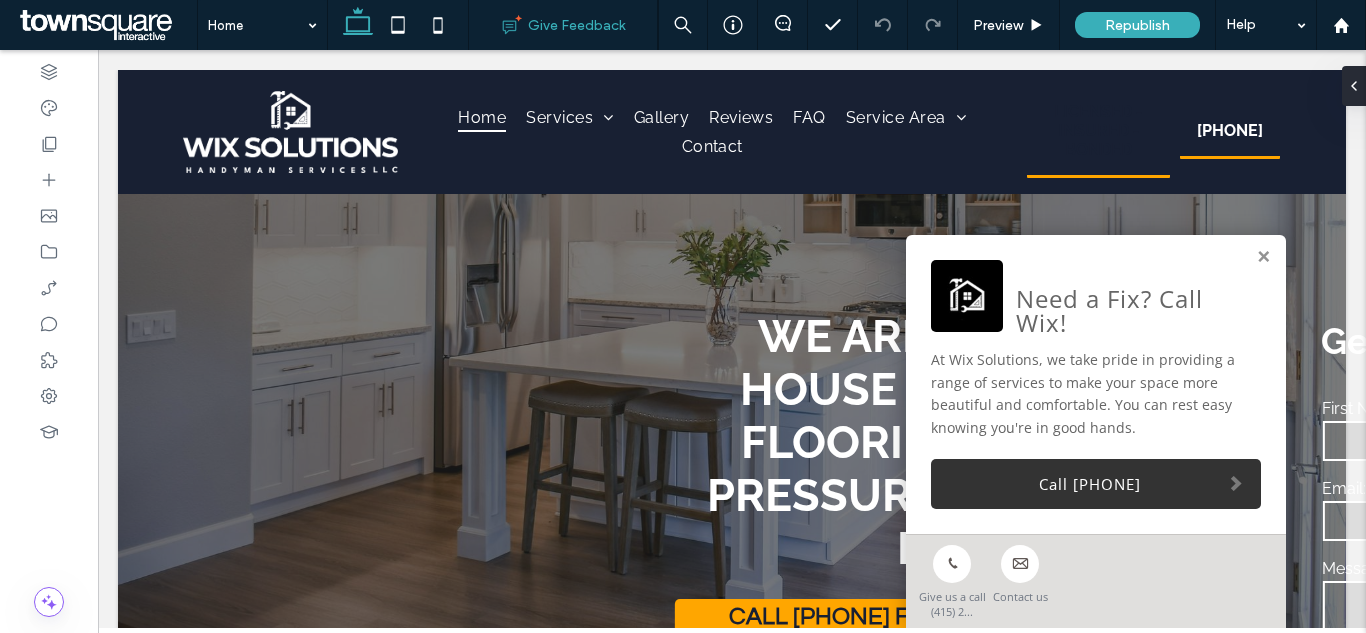 scroll, scrollTop: 0, scrollLeft: 0, axis: both 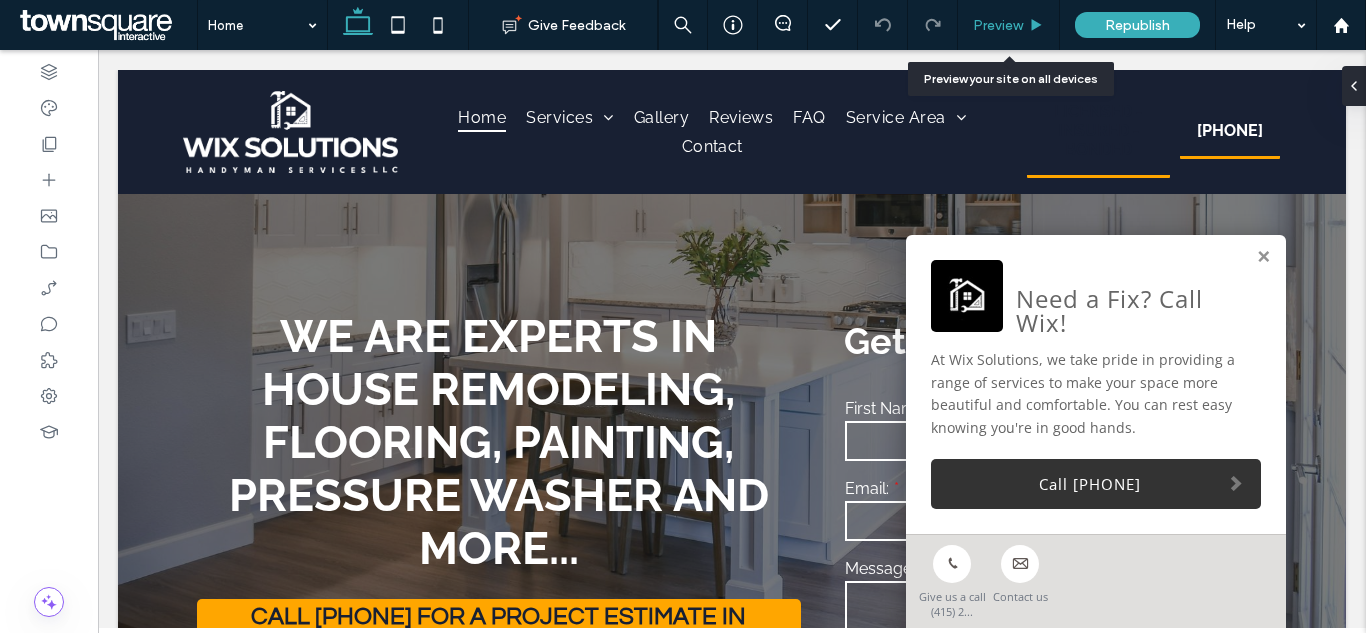 click on "Preview" at bounding box center (1009, 25) 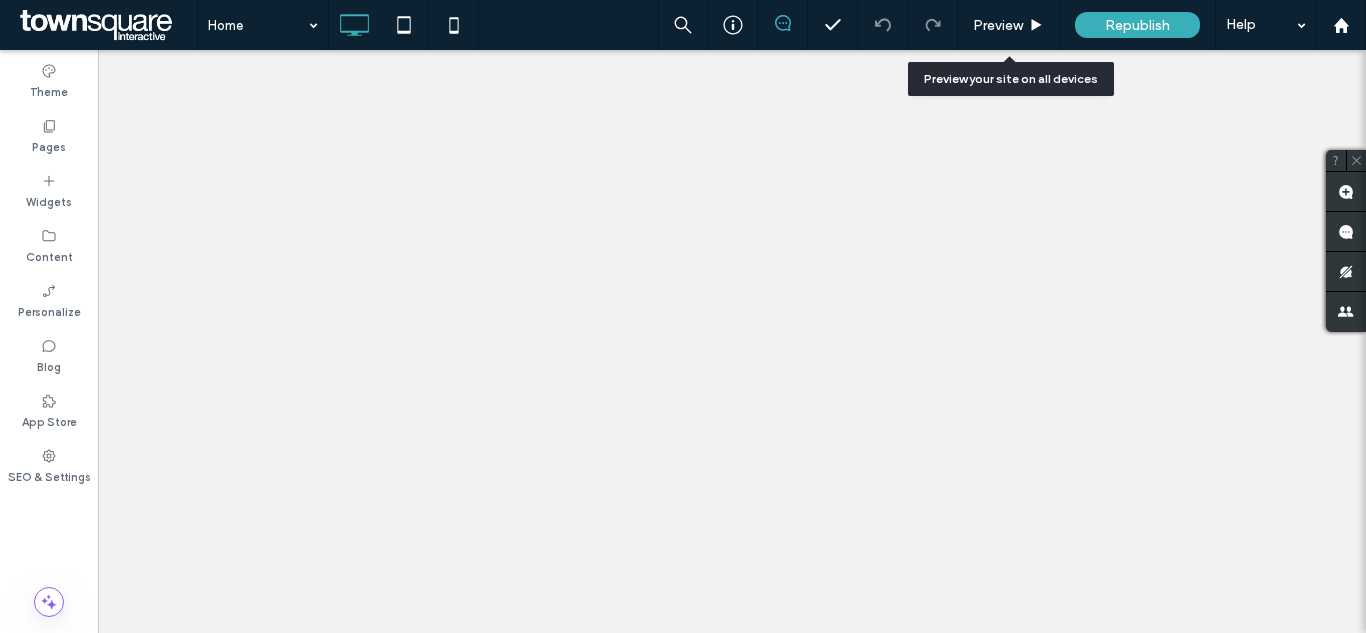 click on "Preview" at bounding box center (1008, 25) 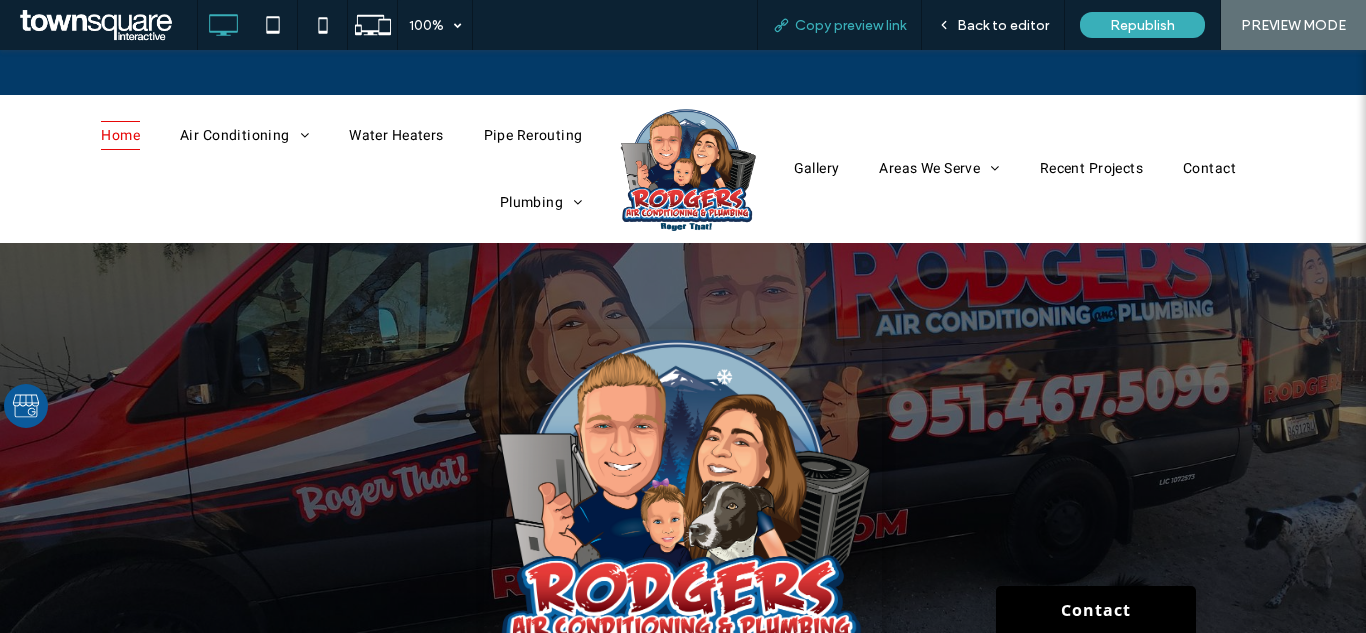 scroll, scrollTop: 0, scrollLeft: 0, axis: both 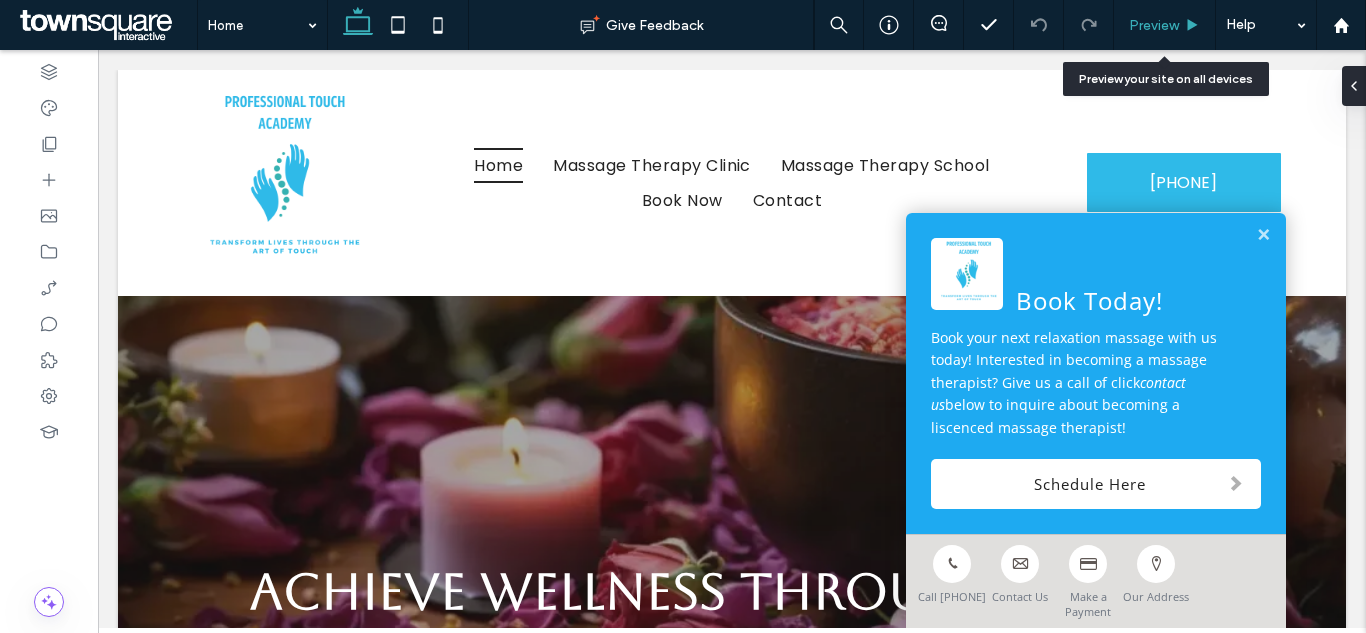 click on "Preview" at bounding box center (1154, 25) 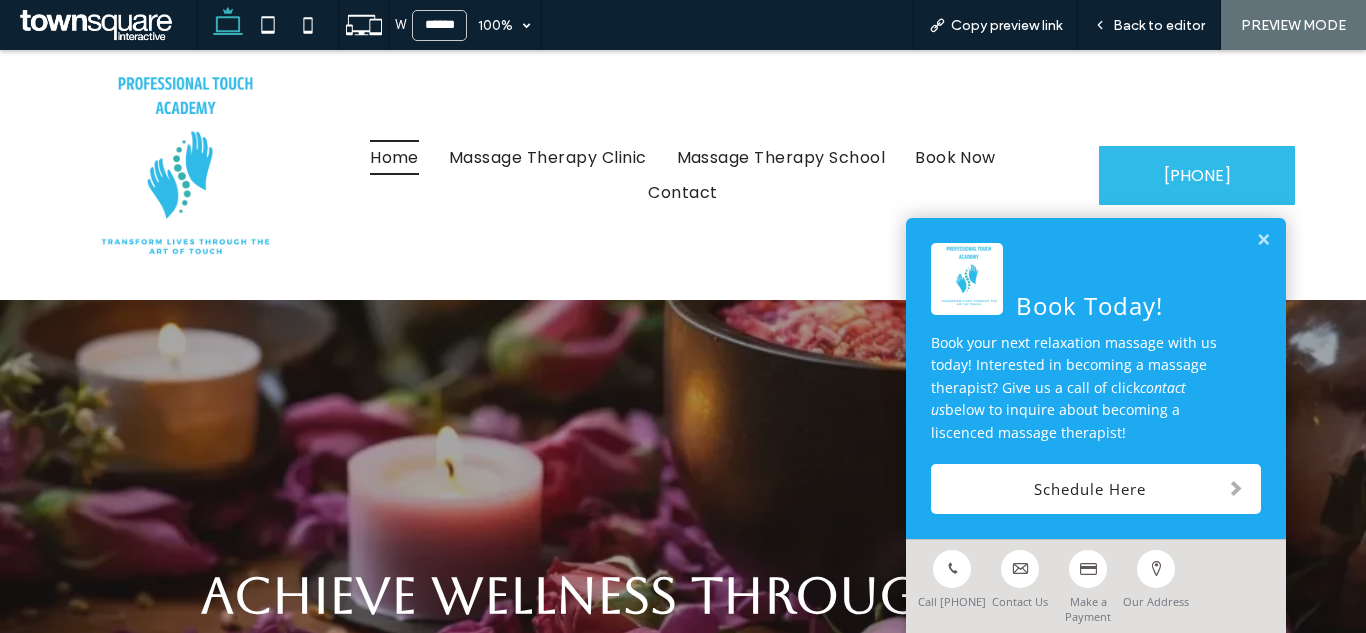 click on "Back to editor" at bounding box center (1159, 25) 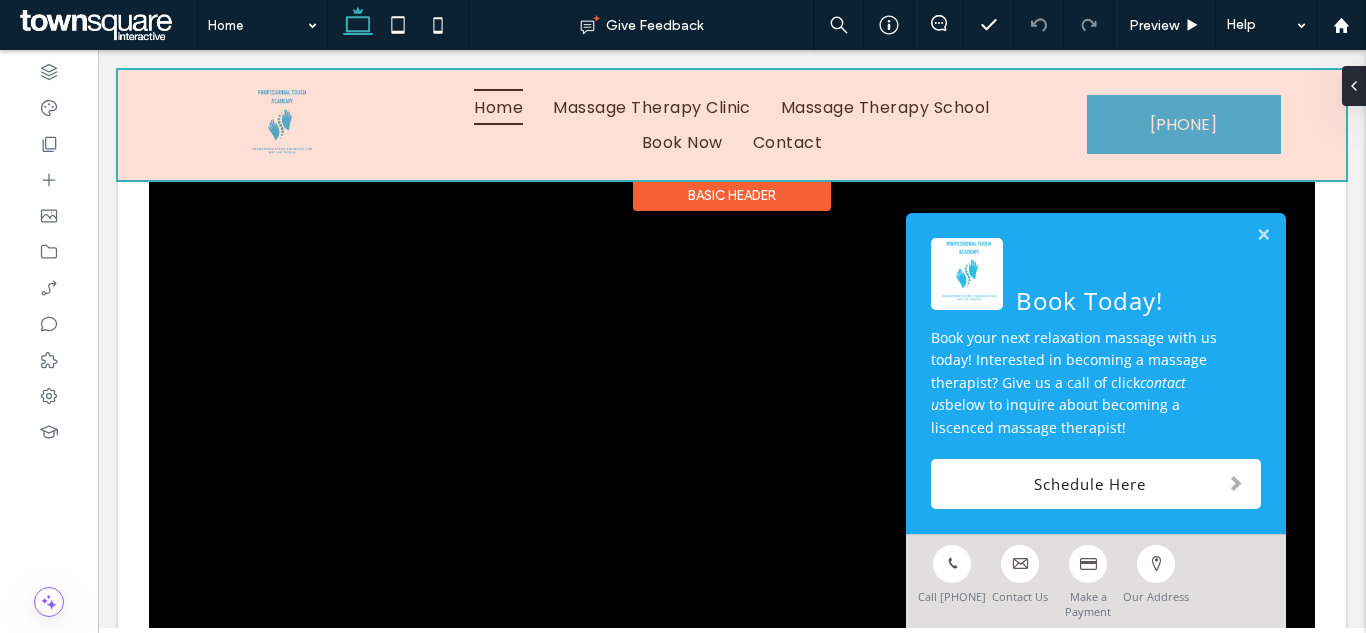 scroll, scrollTop: 4067, scrollLeft: 0, axis: vertical 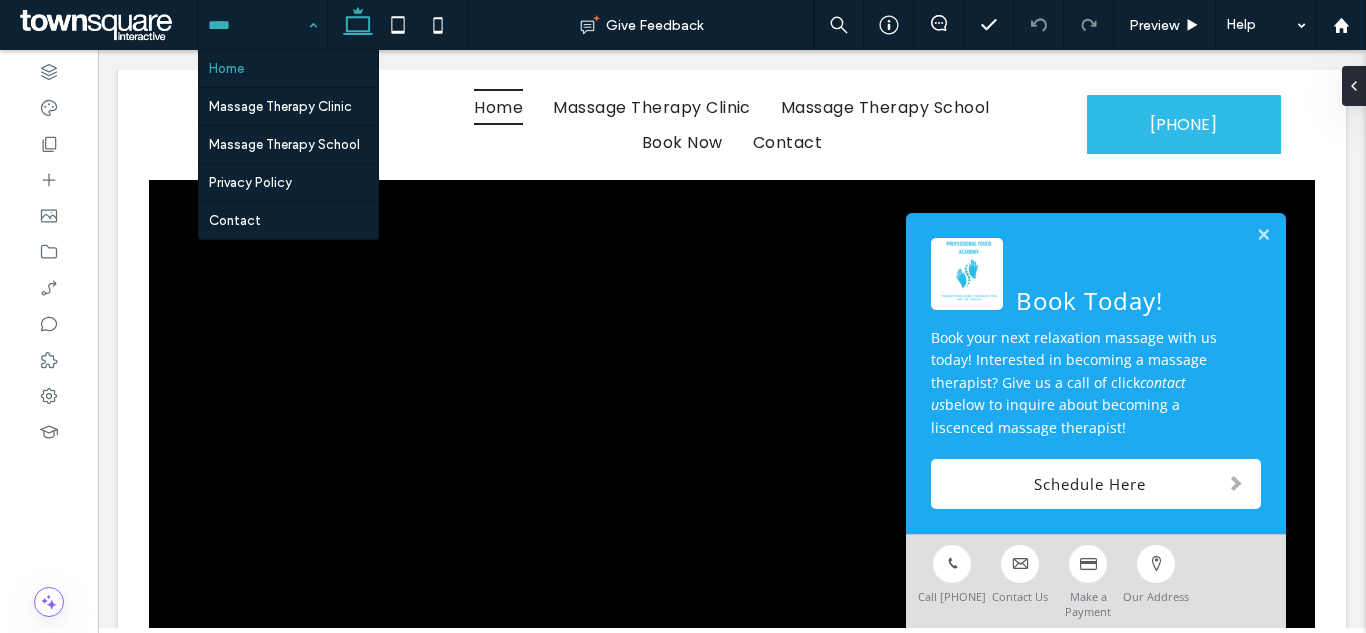 drag, startPoint x: 298, startPoint y: 22, endPoint x: 277, endPoint y: 201, distance: 180.22763 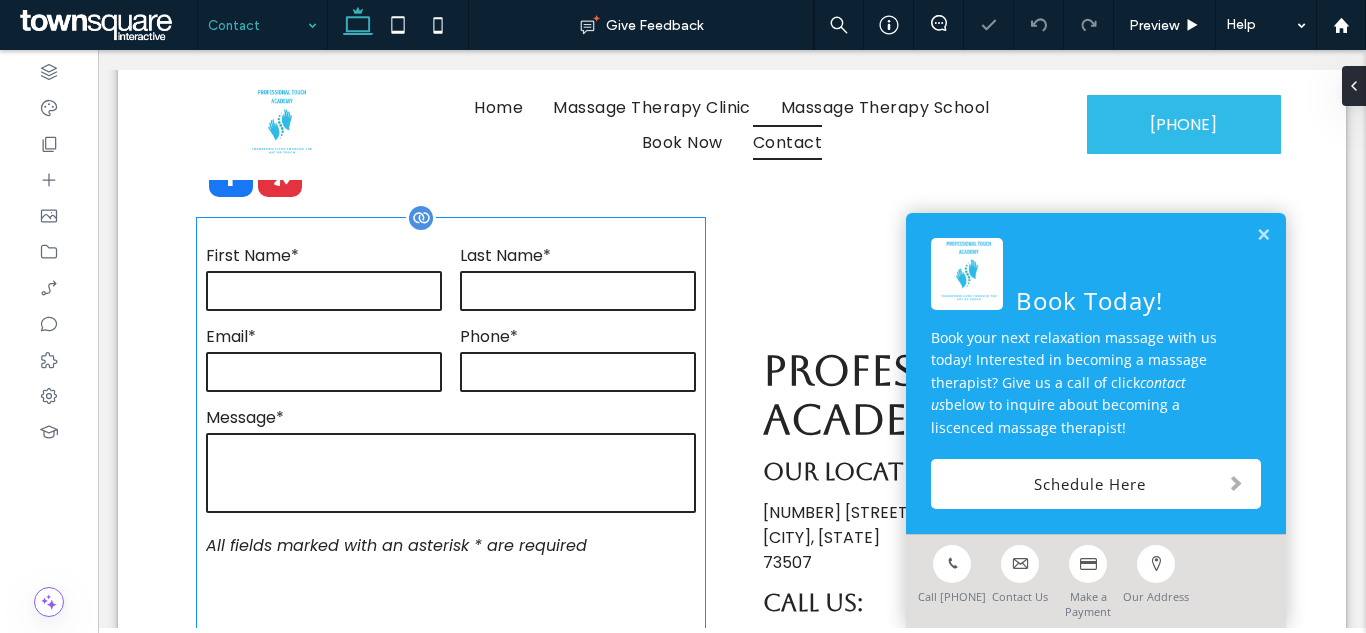 scroll, scrollTop: 589, scrollLeft: 0, axis: vertical 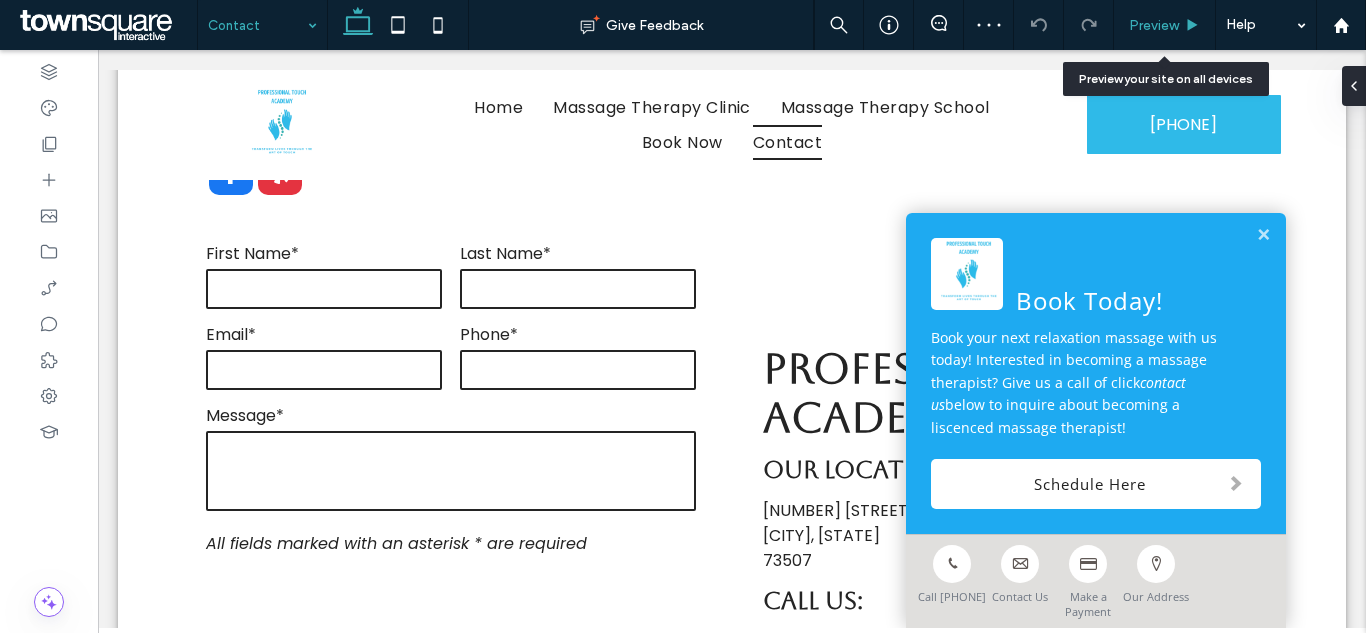 click on "Preview" at bounding box center (1154, 25) 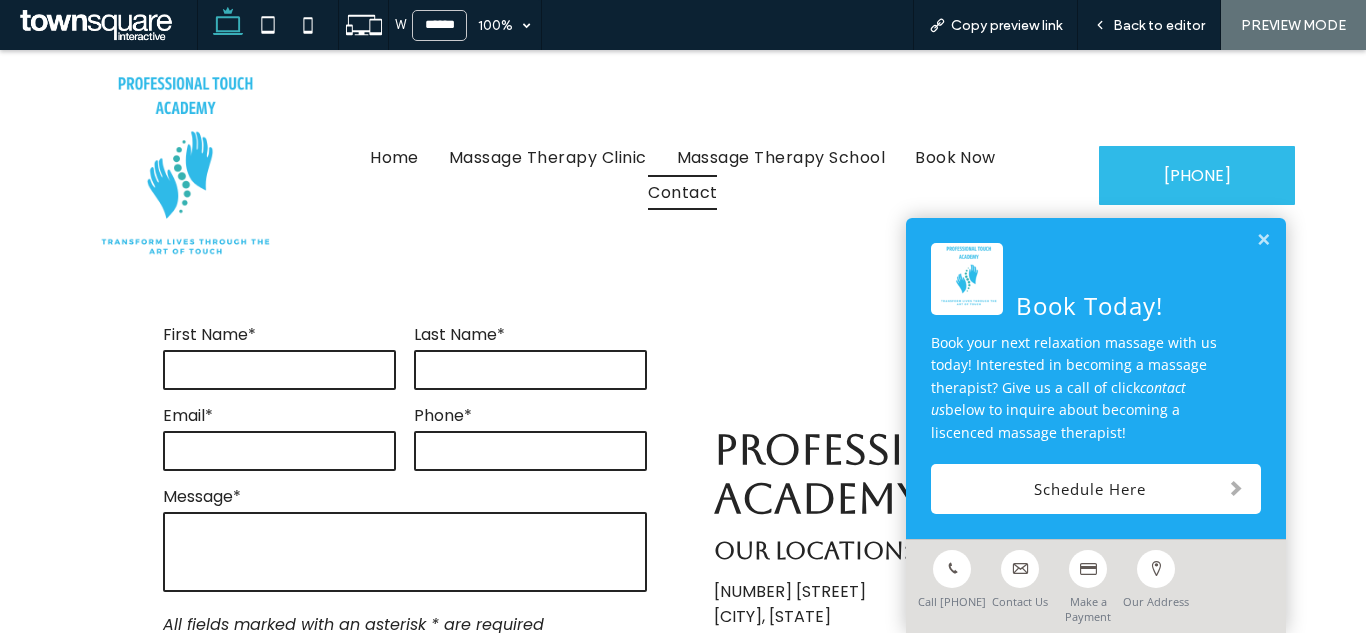 scroll, scrollTop: 597, scrollLeft: 0, axis: vertical 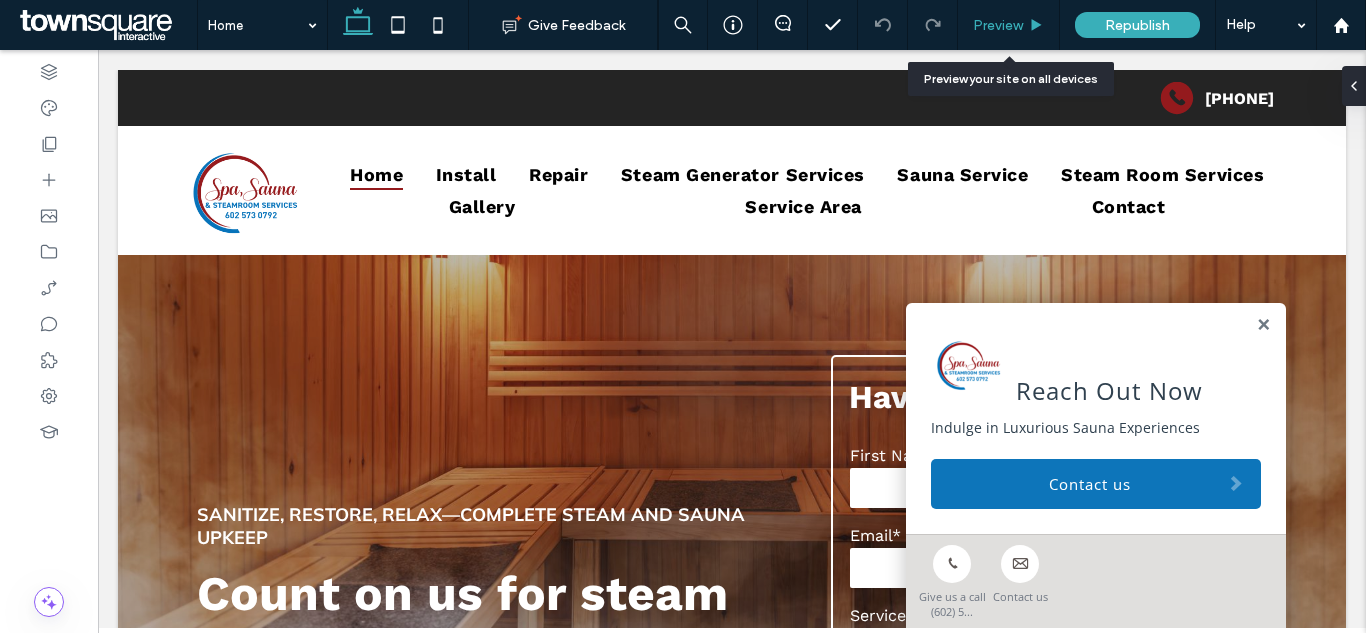 click on "Preview" at bounding box center (998, 25) 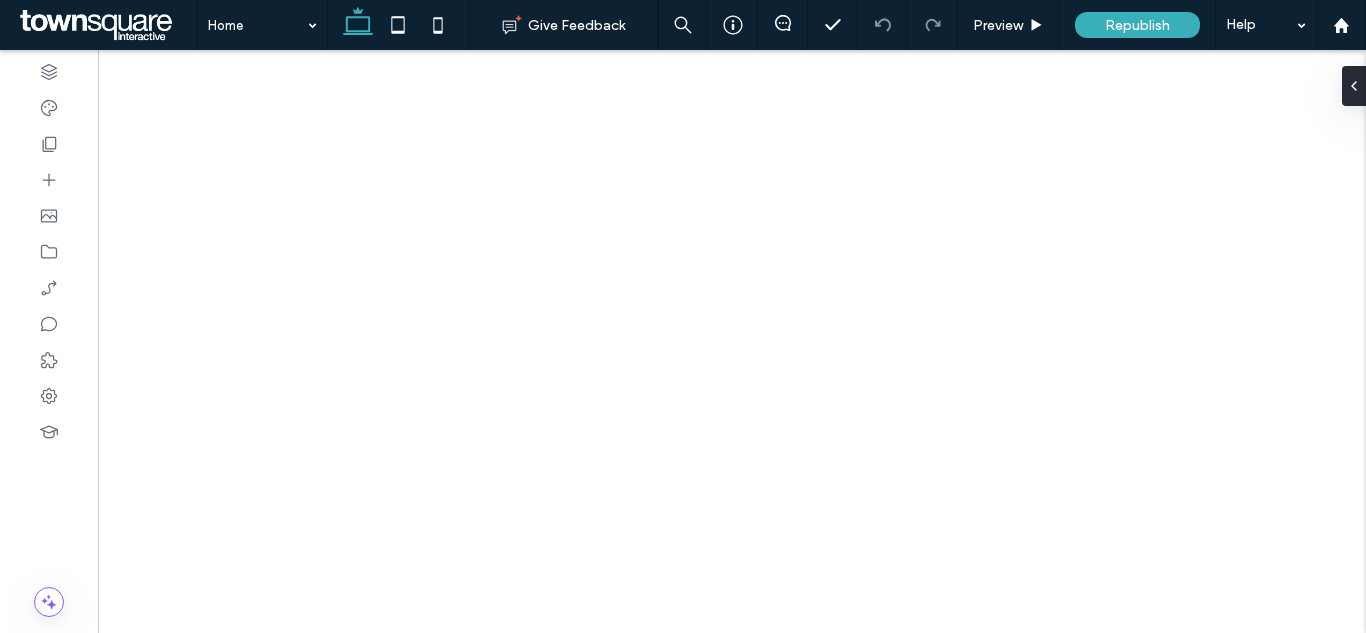 scroll, scrollTop: 0, scrollLeft: 0, axis: both 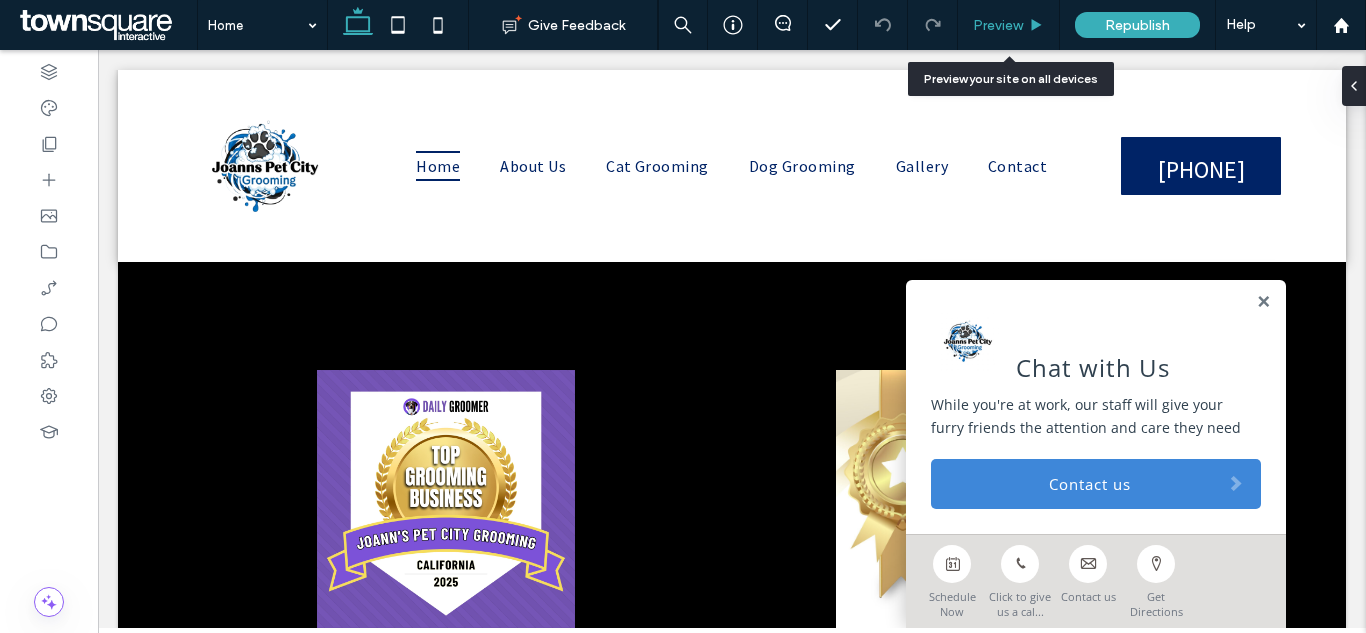 click on "Preview" at bounding box center (998, 25) 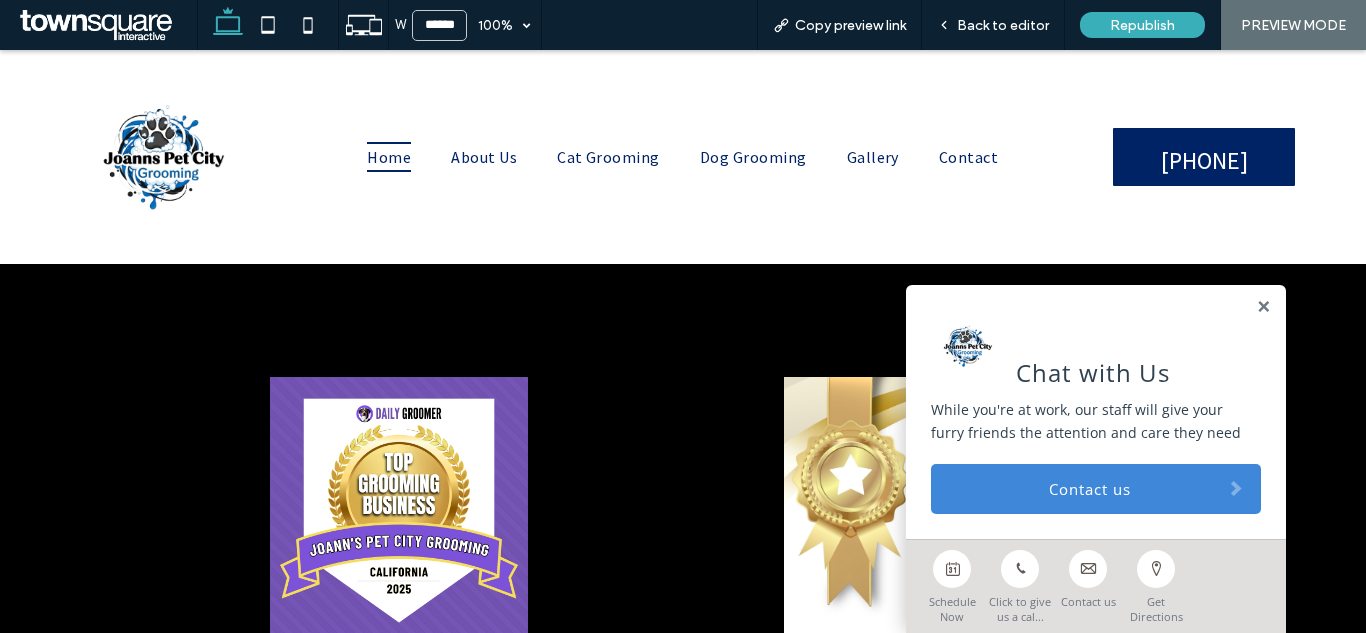 scroll, scrollTop: 2638, scrollLeft: 0, axis: vertical 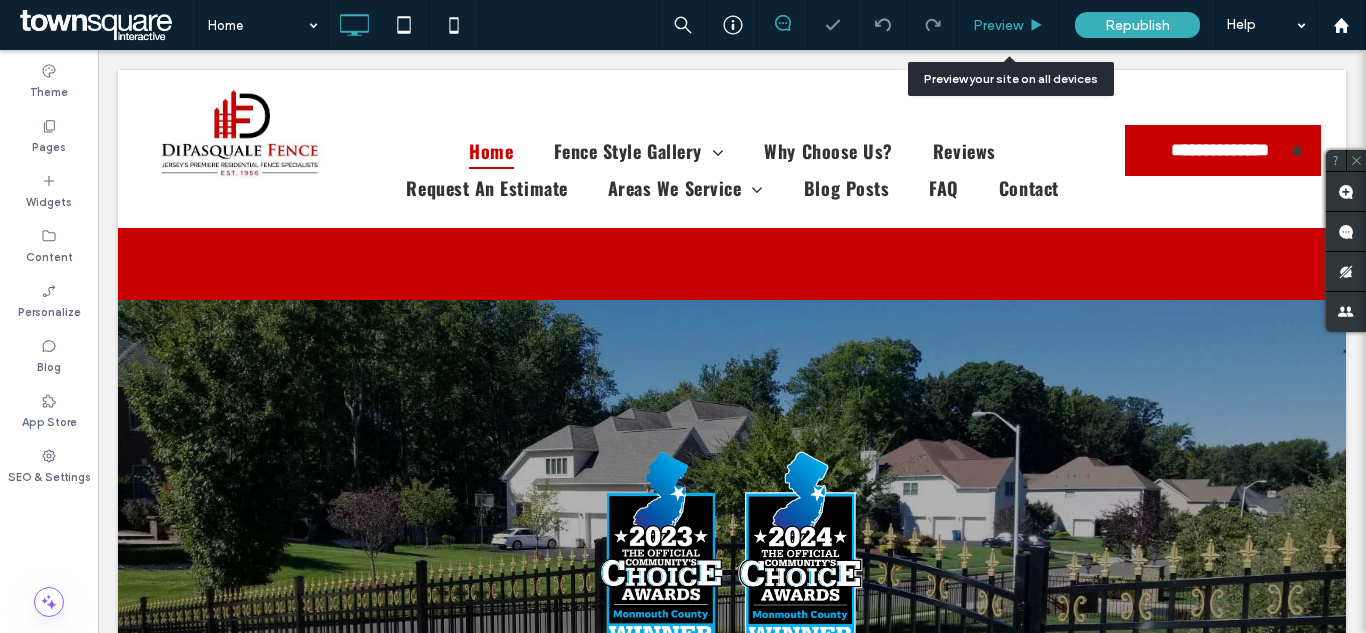 click on "Preview" at bounding box center (998, 25) 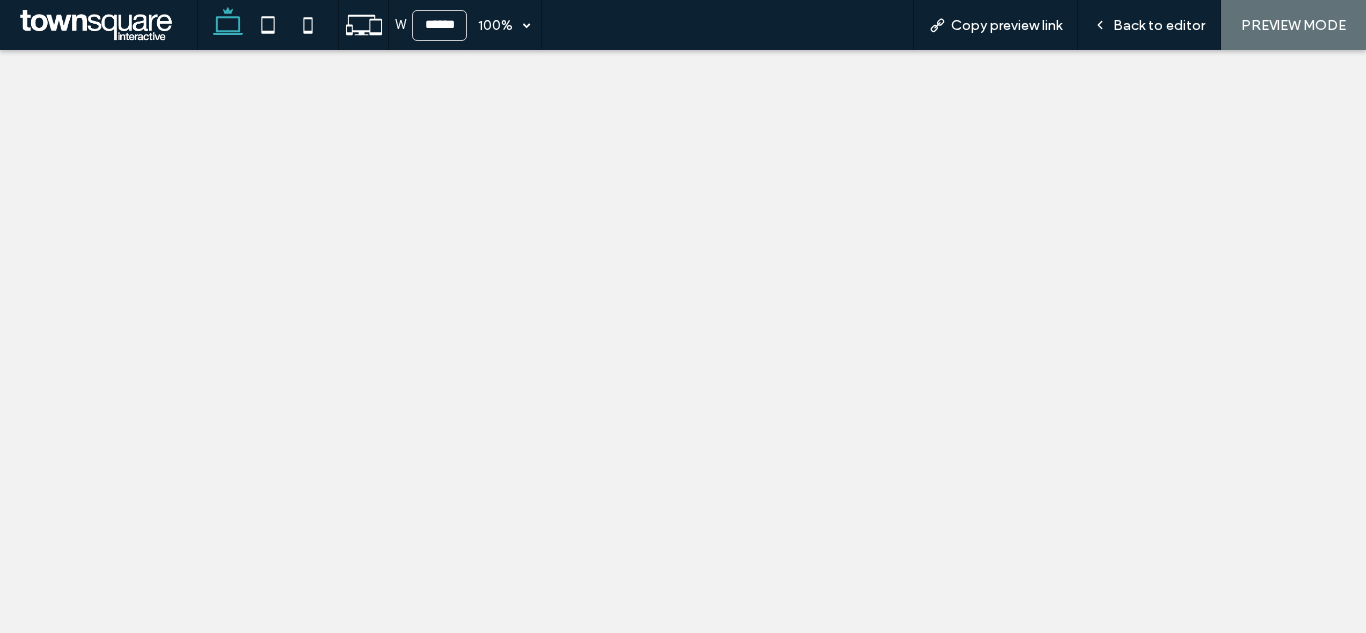 click on "W ****** 100% Copy preview link Back to editor PREVIEW MODE" at bounding box center [781, 25] 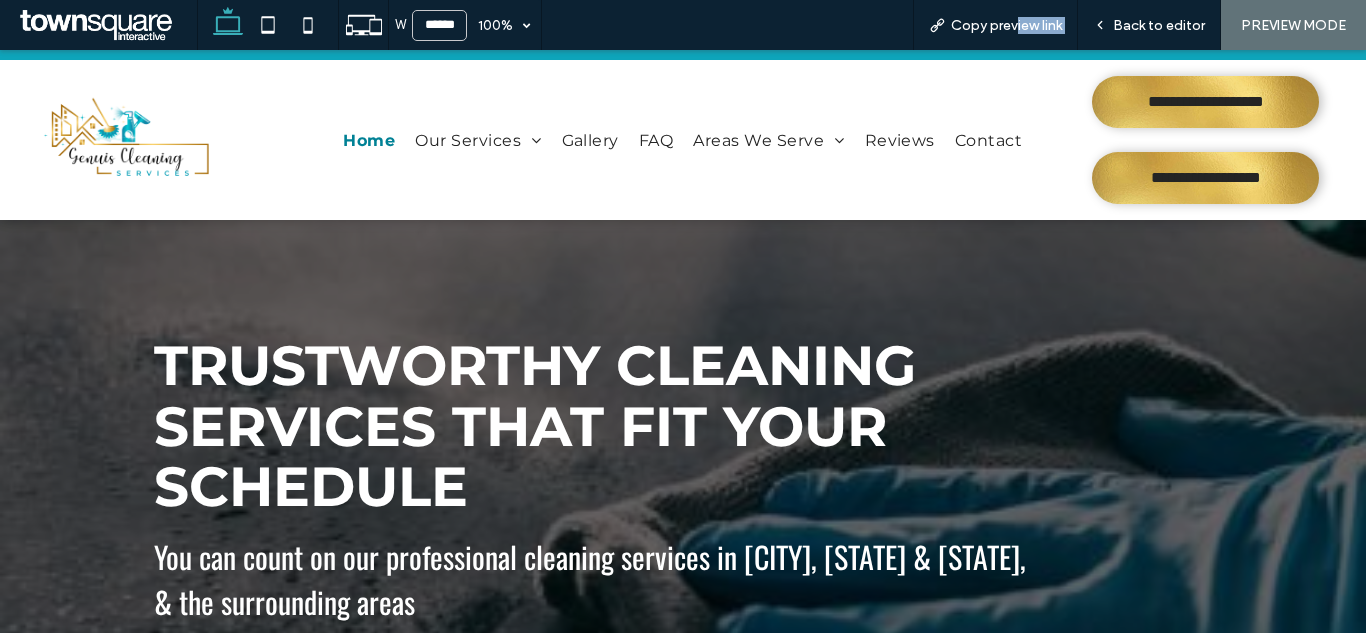 scroll, scrollTop: 0, scrollLeft: 0, axis: both 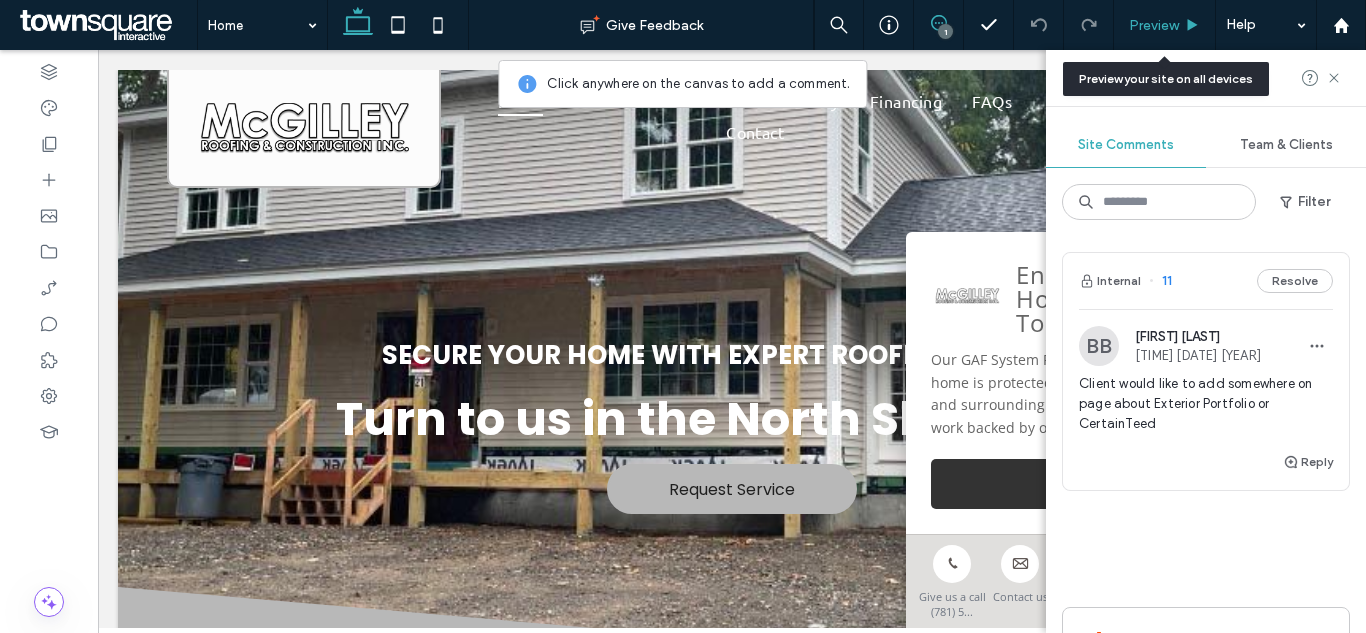 click on "Preview" at bounding box center (1154, 25) 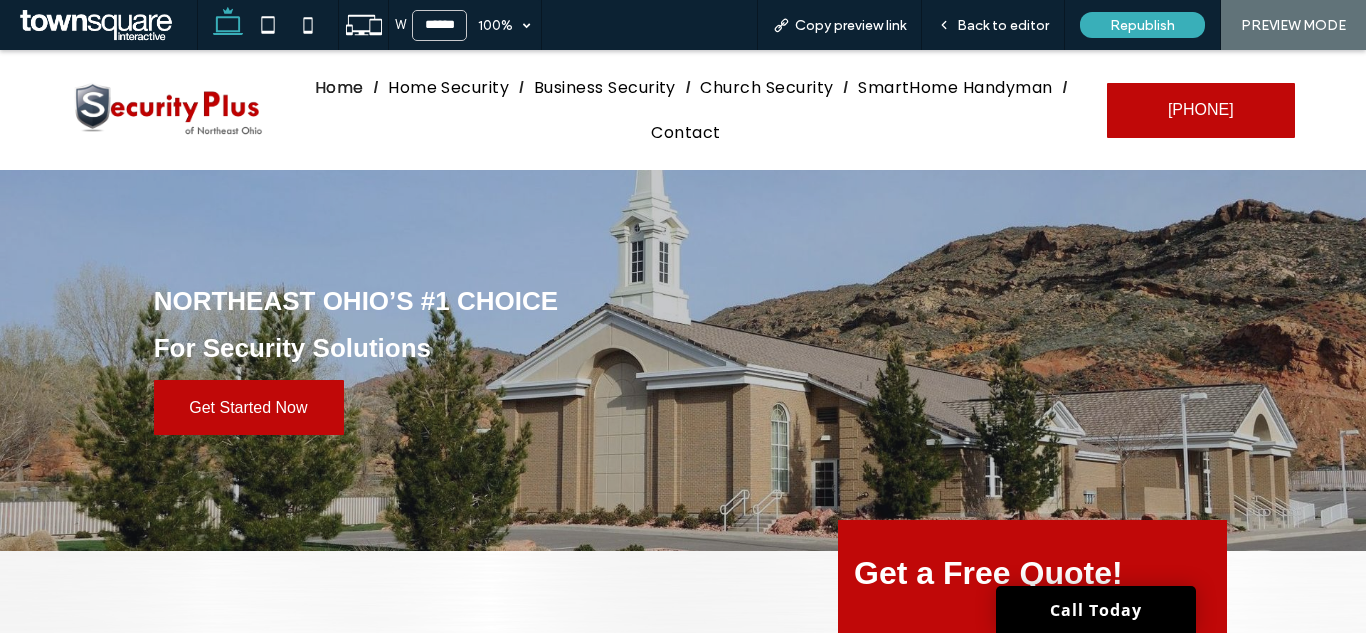scroll, scrollTop: 0, scrollLeft: 0, axis: both 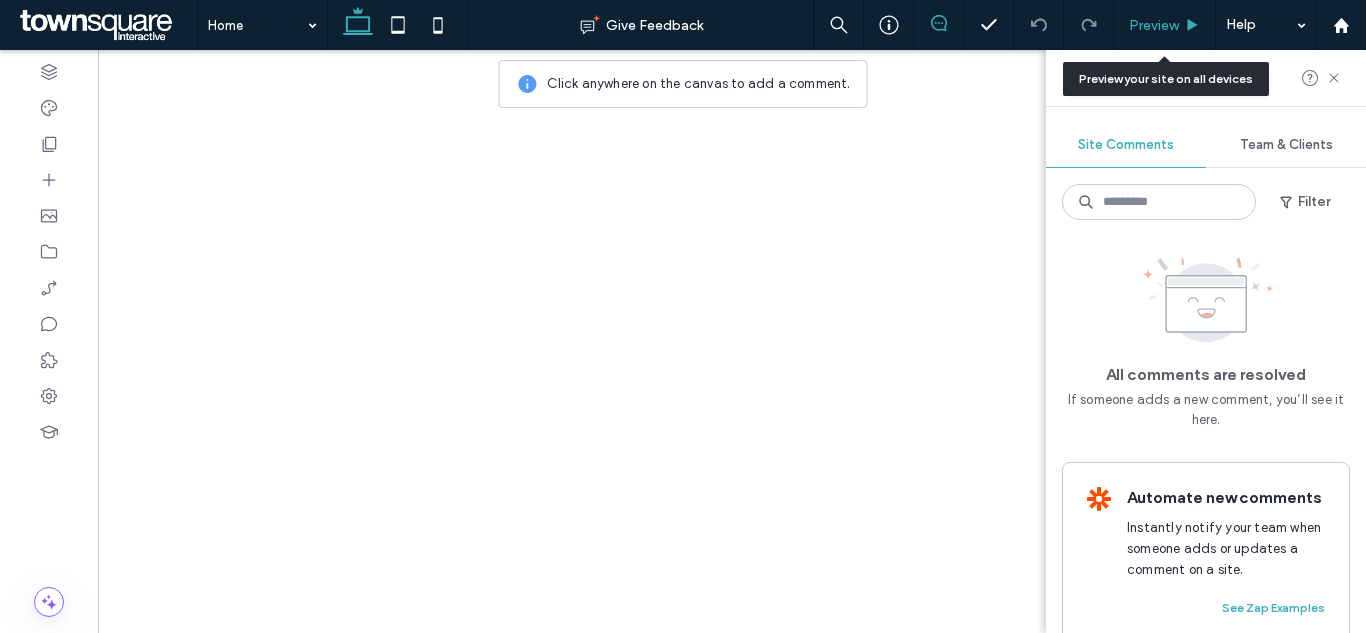click on "Preview" at bounding box center [1154, 25] 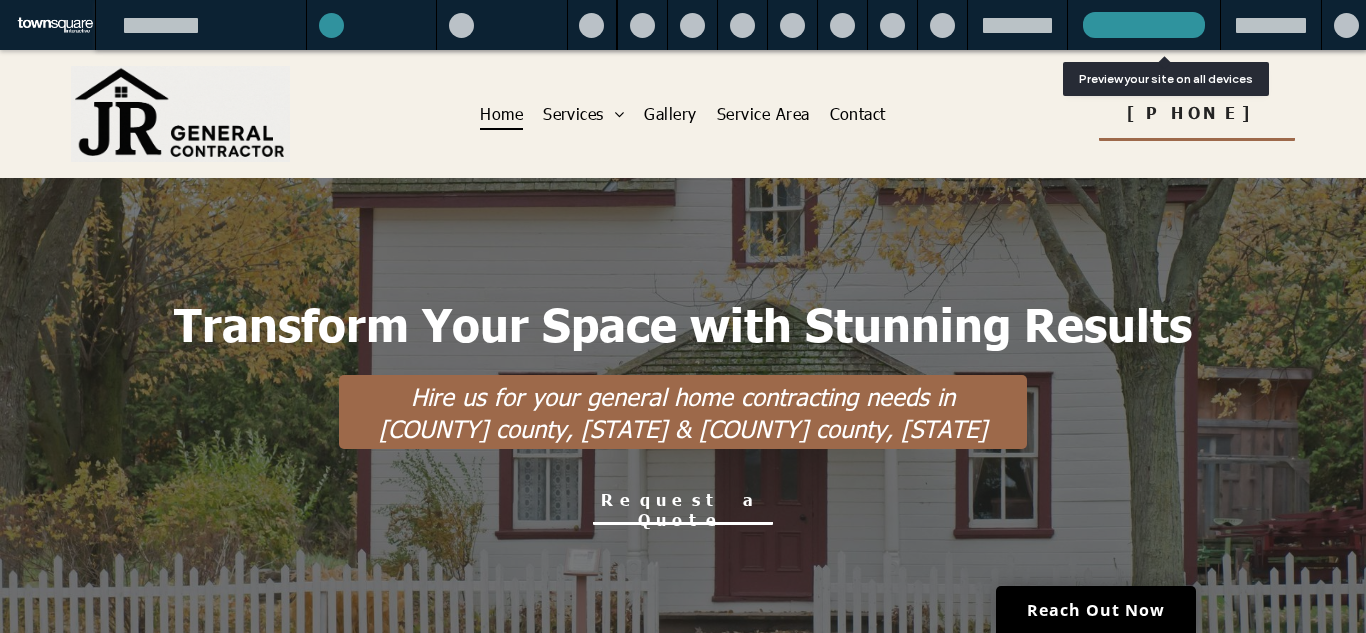 scroll, scrollTop: 0, scrollLeft: 0, axis: both 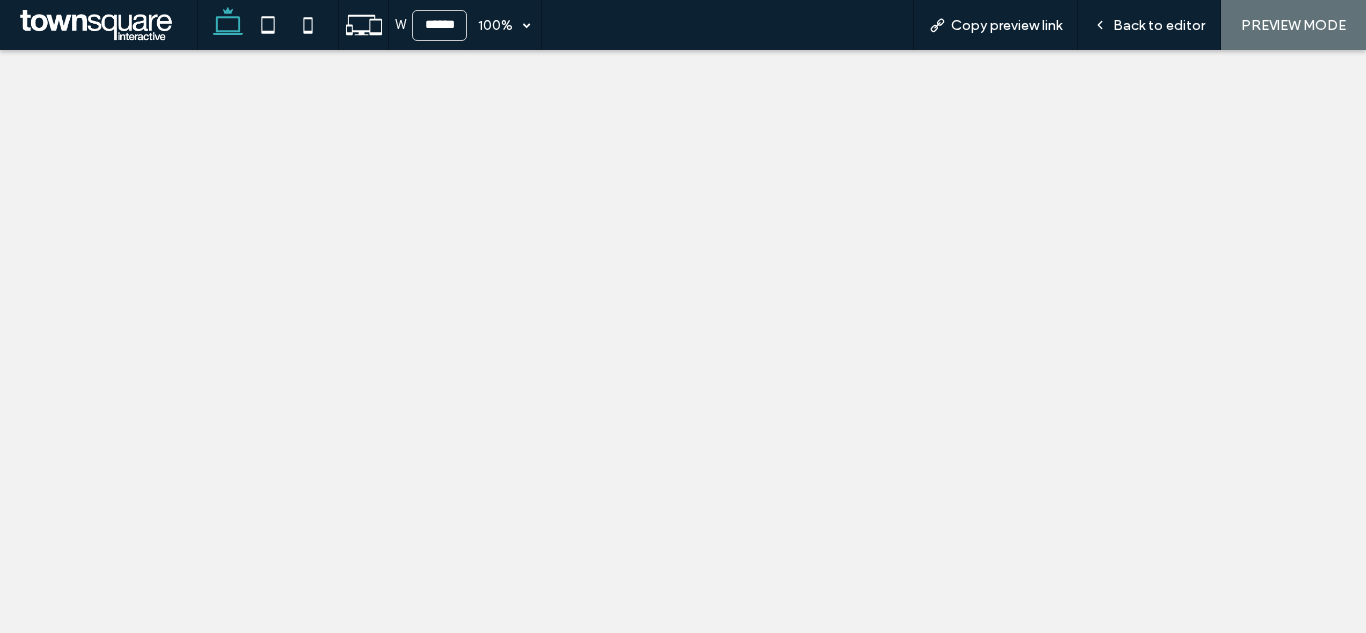 click on "Back to editor" at bounding box center (1159, 25) 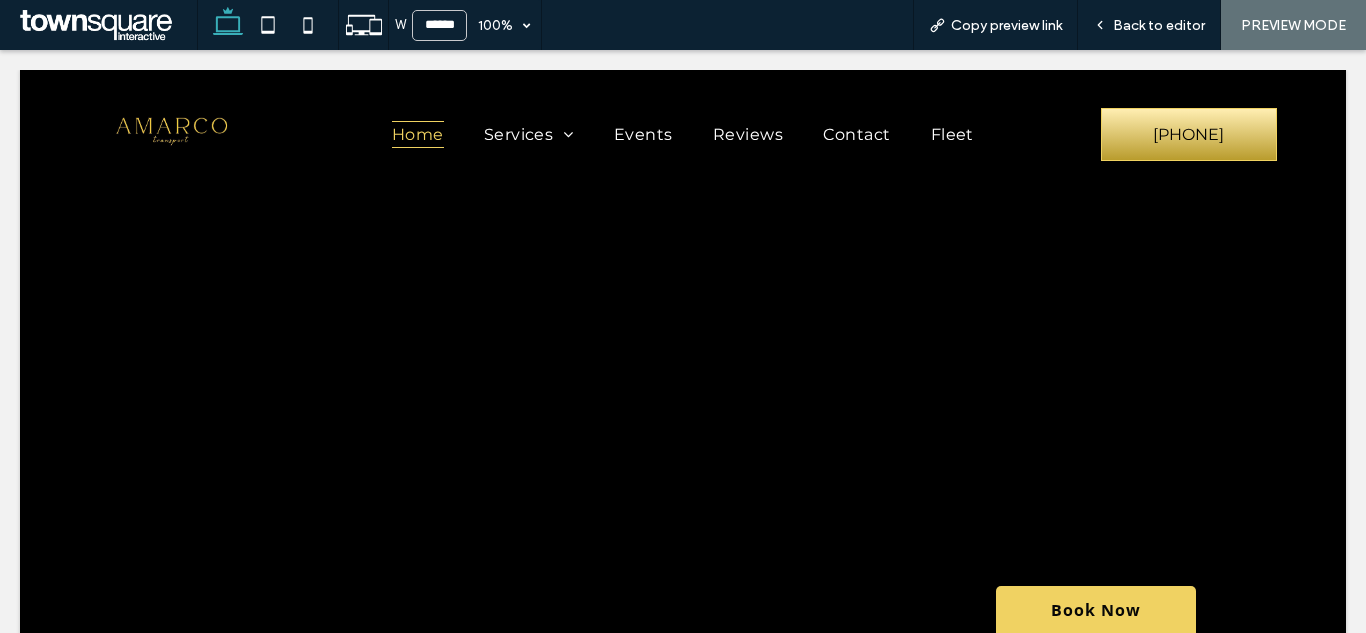 scroll, scrollTop: 0, scrollLeft: 0, axis: both 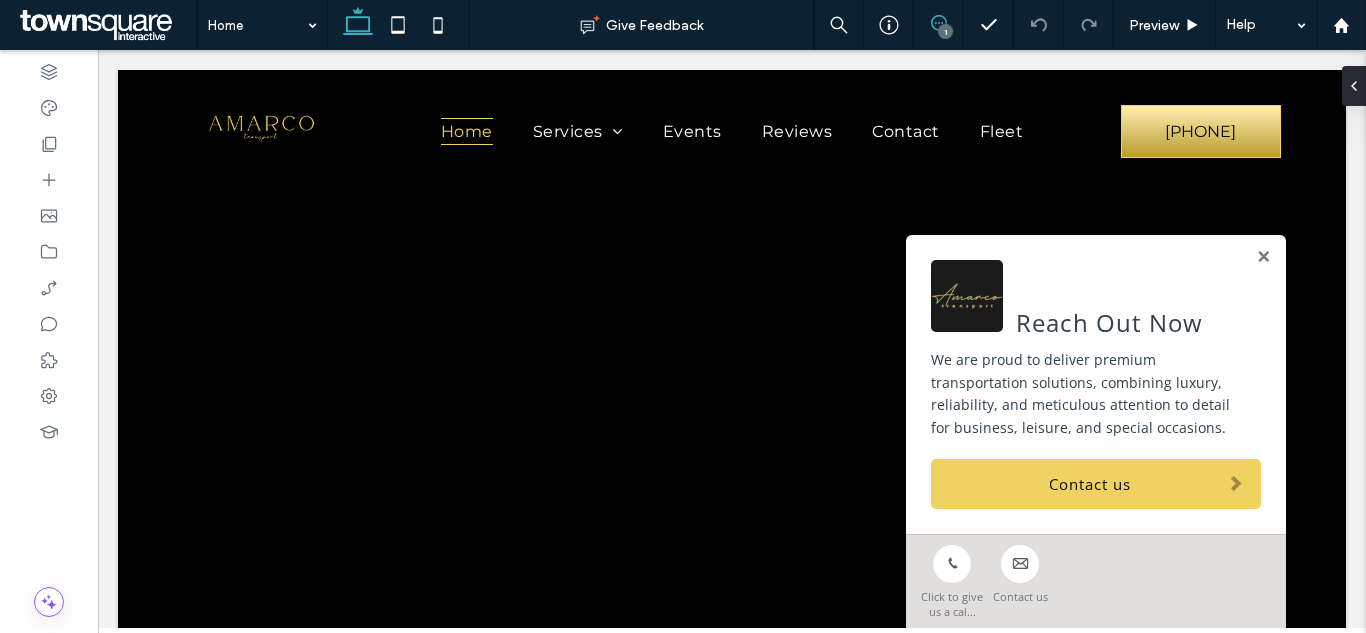 click 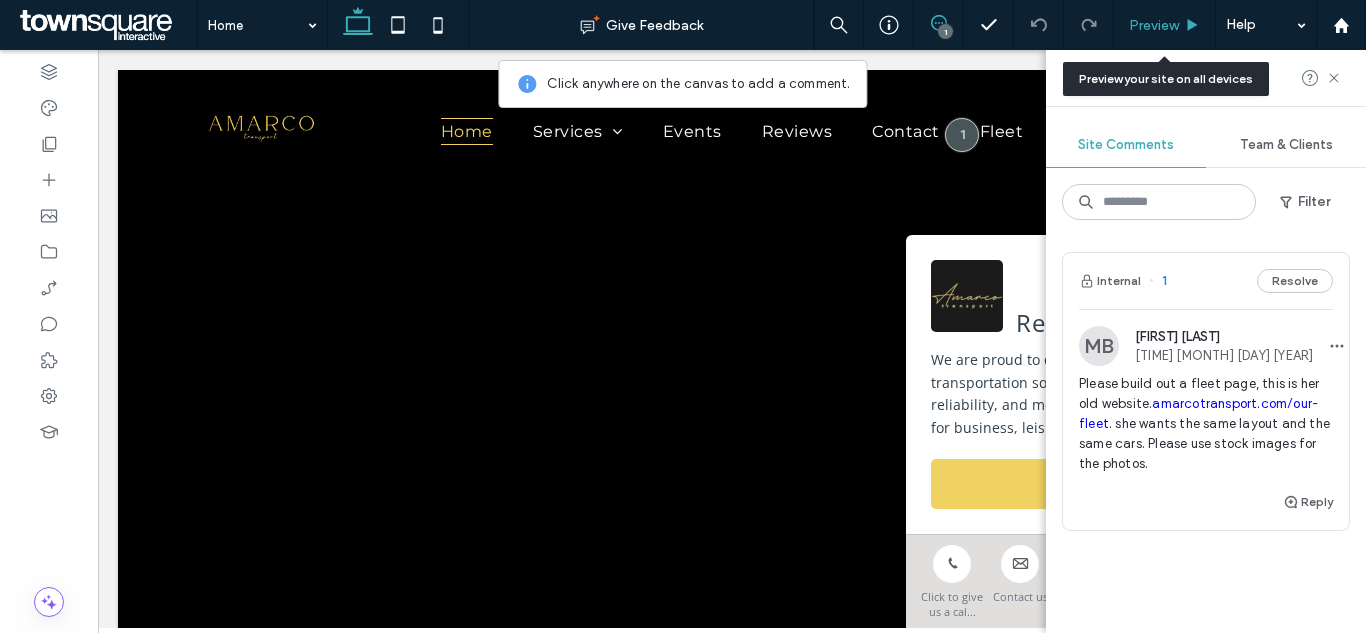 click on "Preview" at bounding box center (1154, 25) 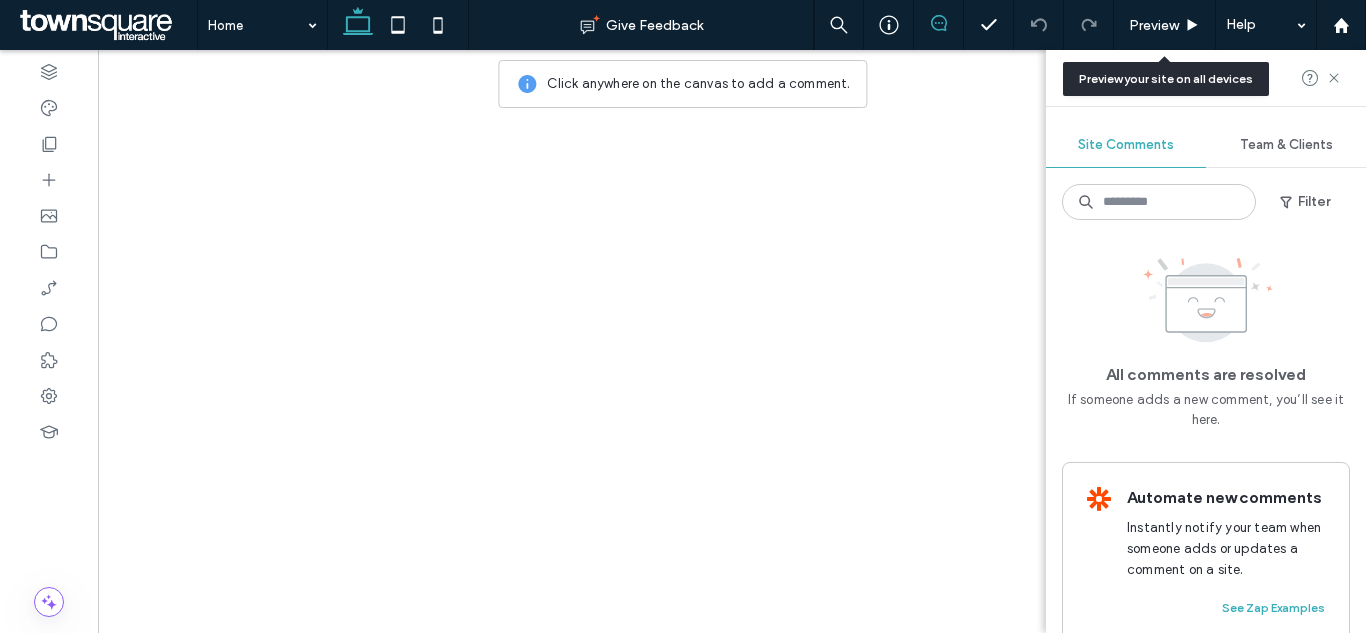 click on "Preview" at bounding box center [1154, 25] 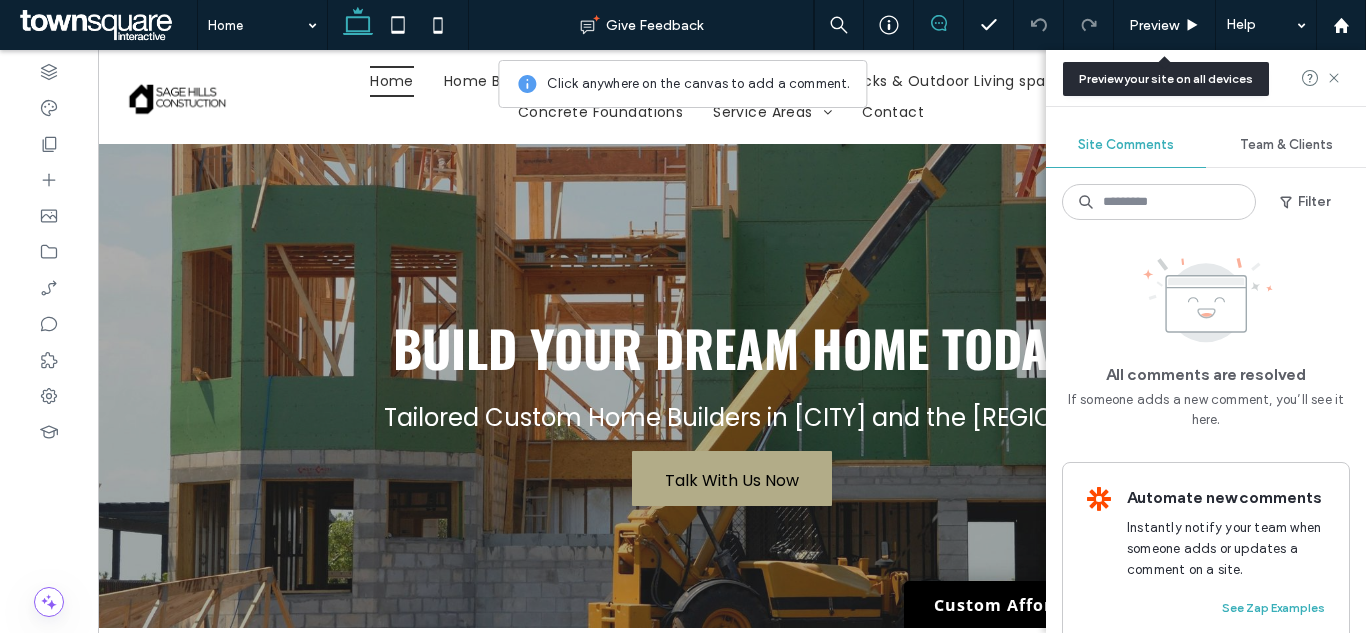 scroll, scrollTop: 0, scrollLeft: 0, axis: both 